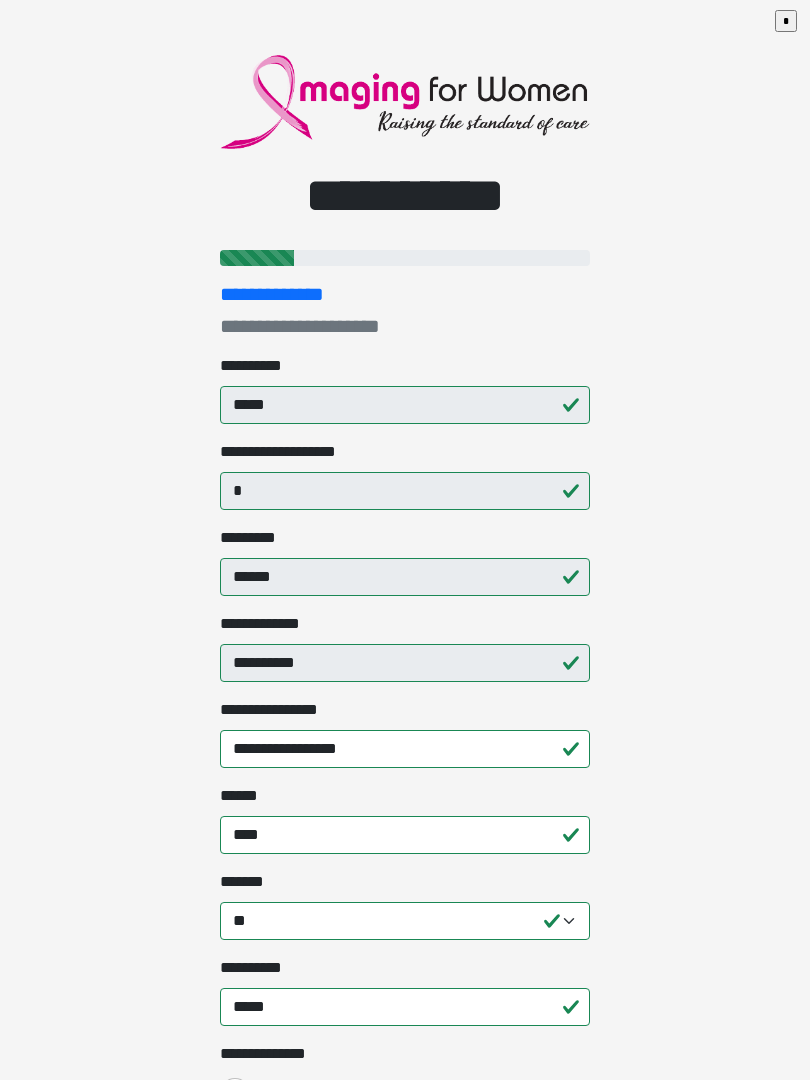 select on "**" 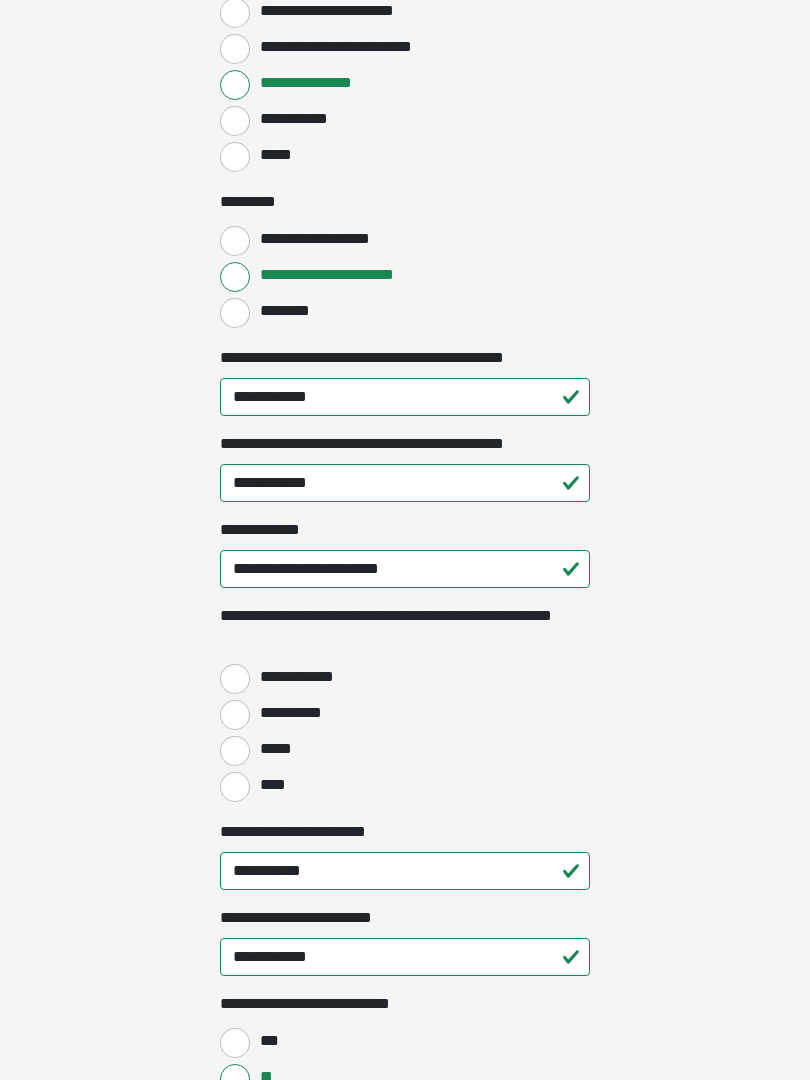 scroll, scrollTop: 2185, scrollLeft: 0, axis: vertical 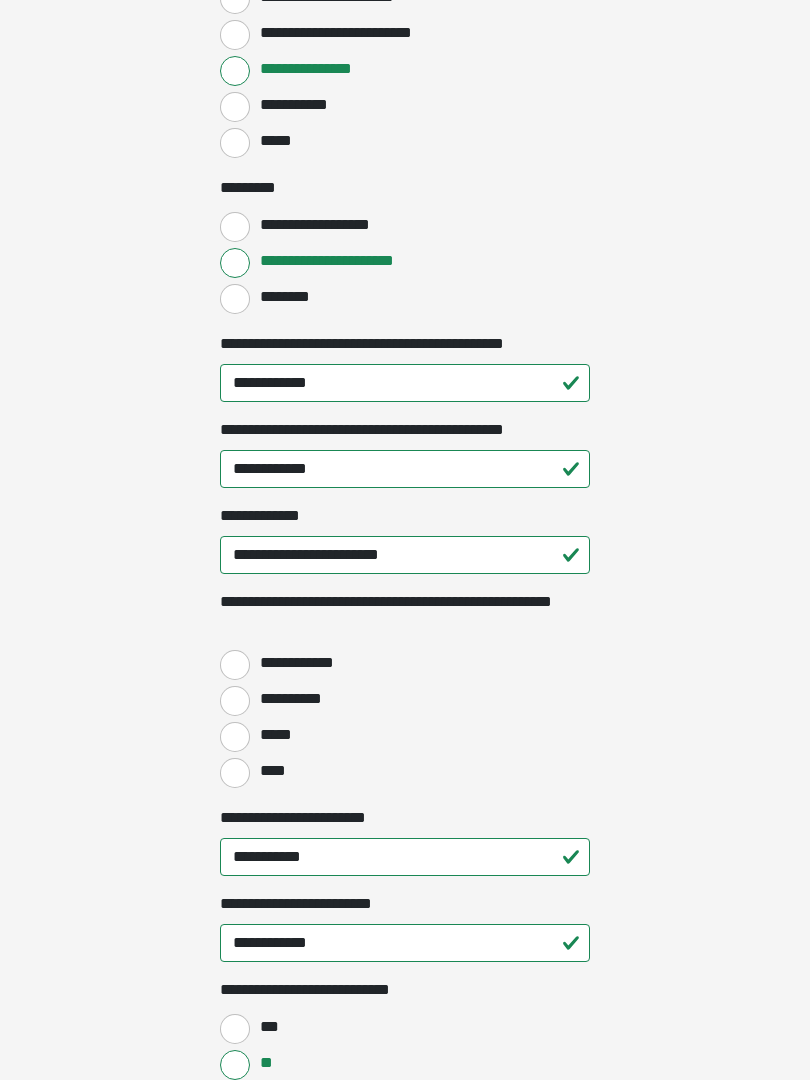 click on "**********" at bounding box center (235, 666) 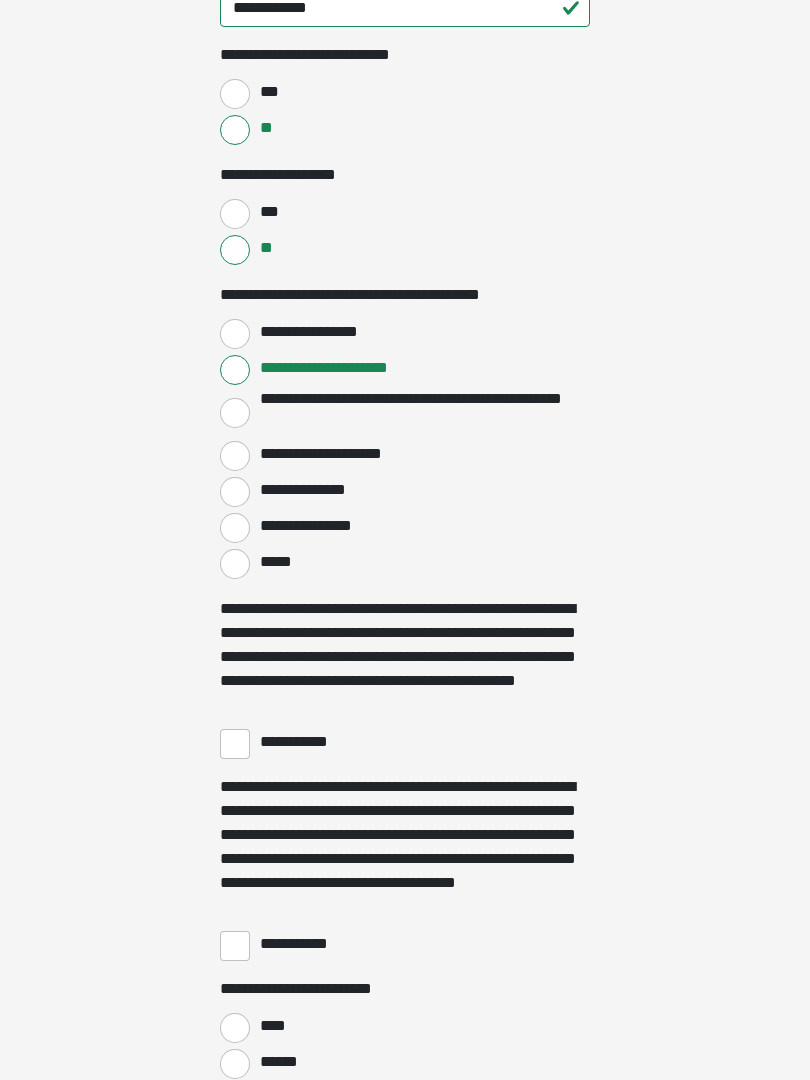 scroll, scrollTop: 3121, scrollLeft: 0, axis: vertical 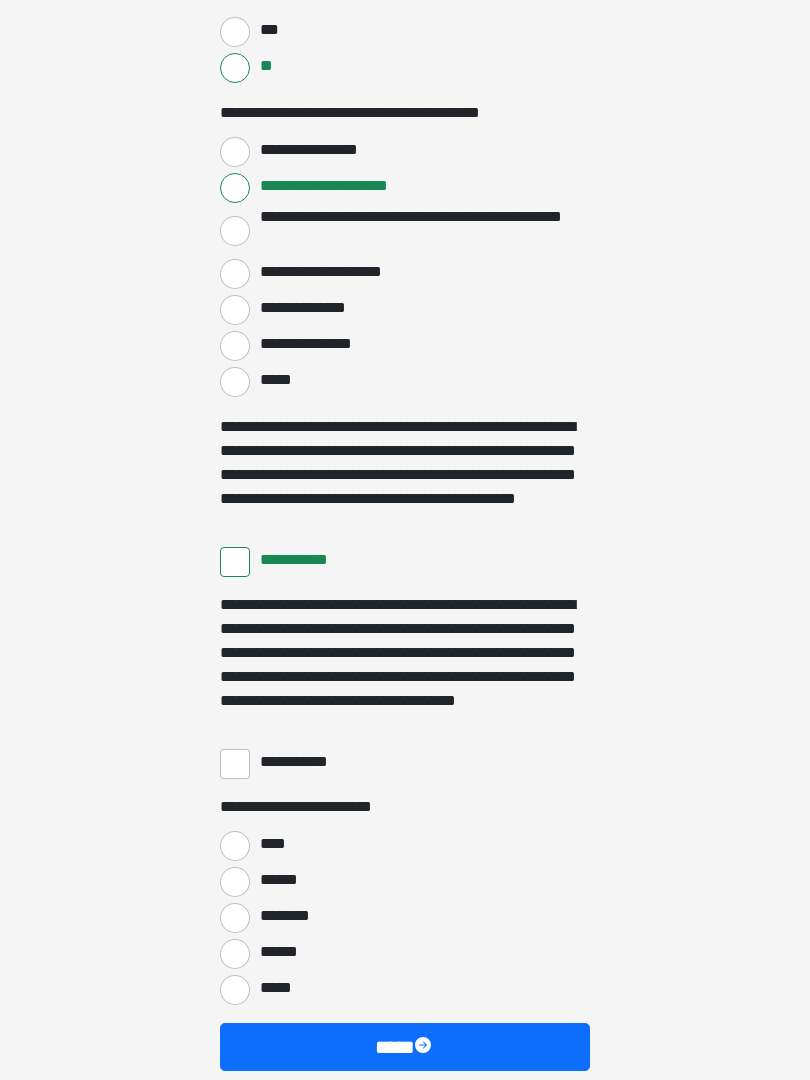 click on "**********" at bounding box center (235, 764) 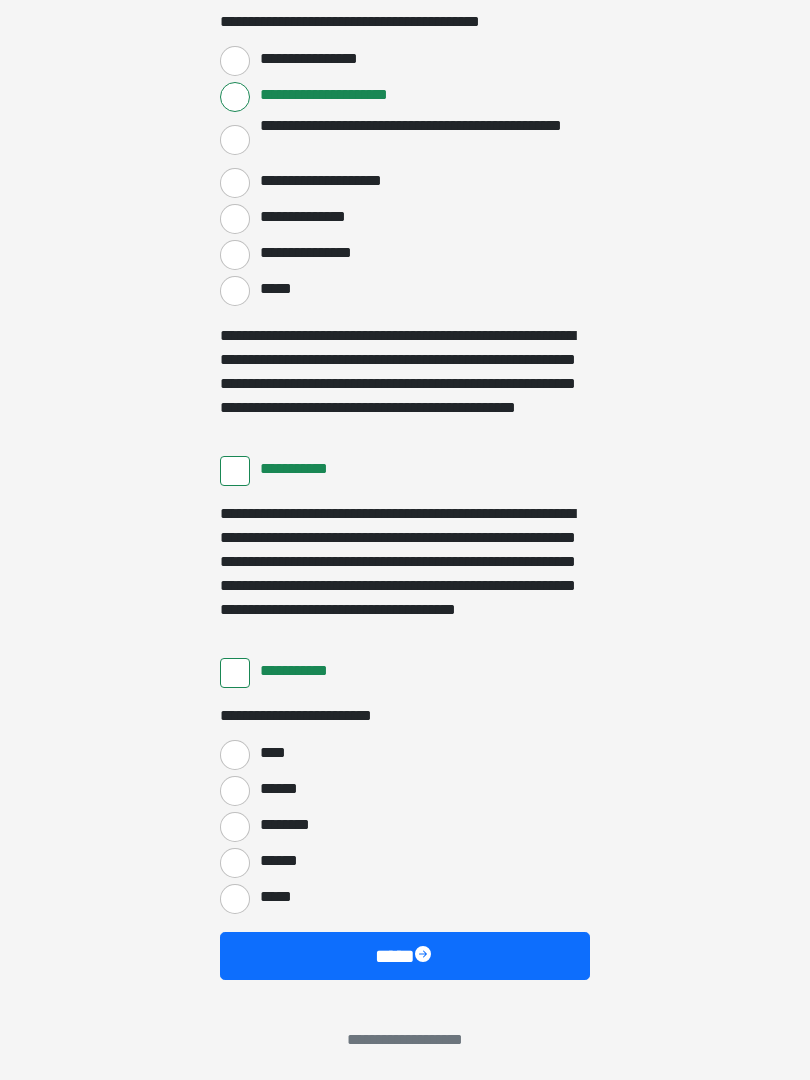 scroll, scrollTop: 3397, scrollLeft: 0, axis: vertical 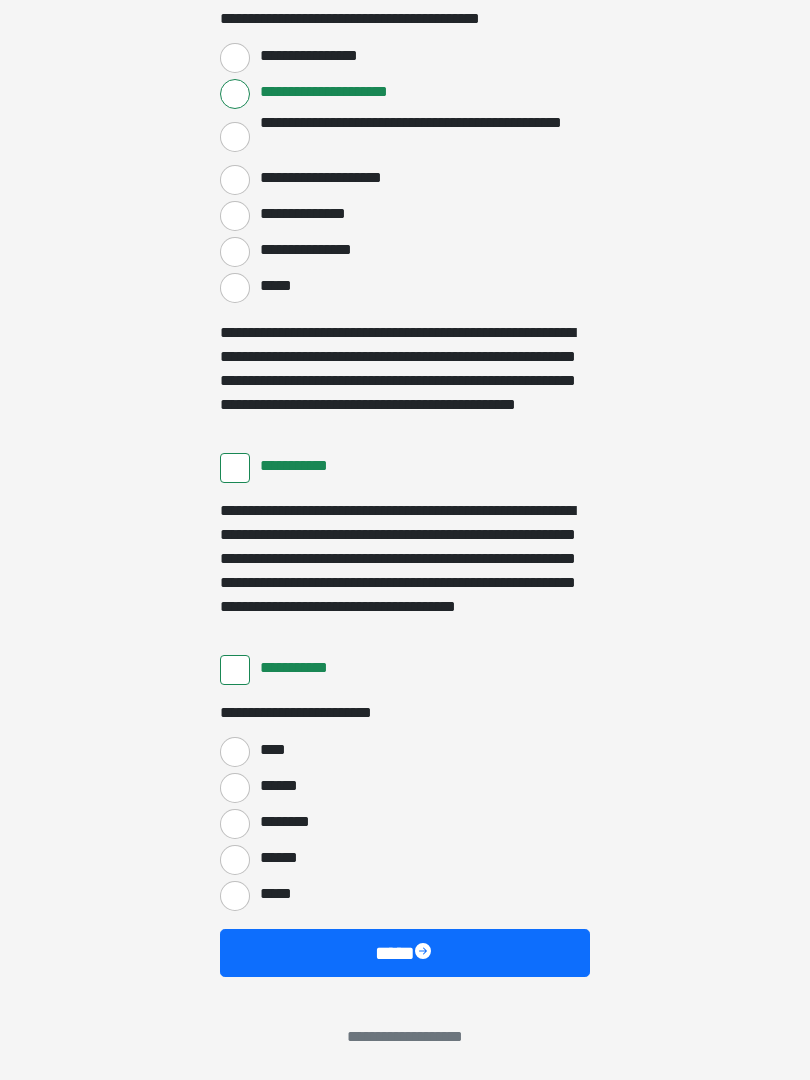 click on "****" at bounding box center (235, 752) 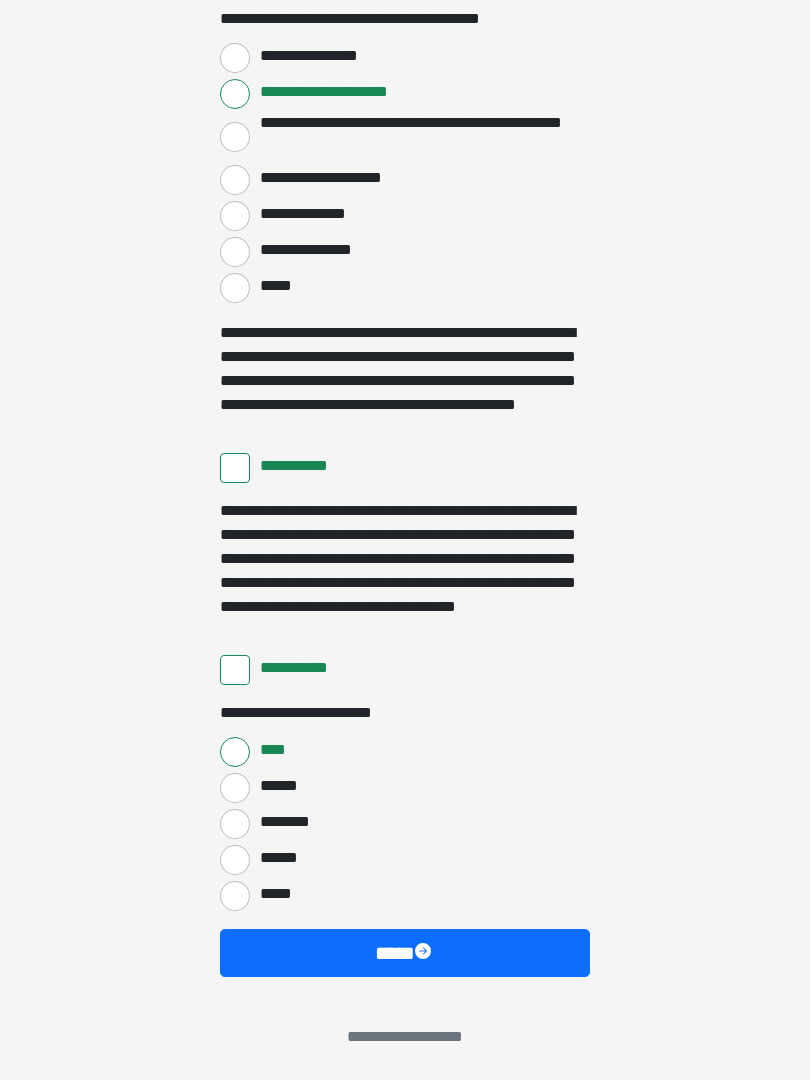 click on "****" at bounding box center (405, 953) 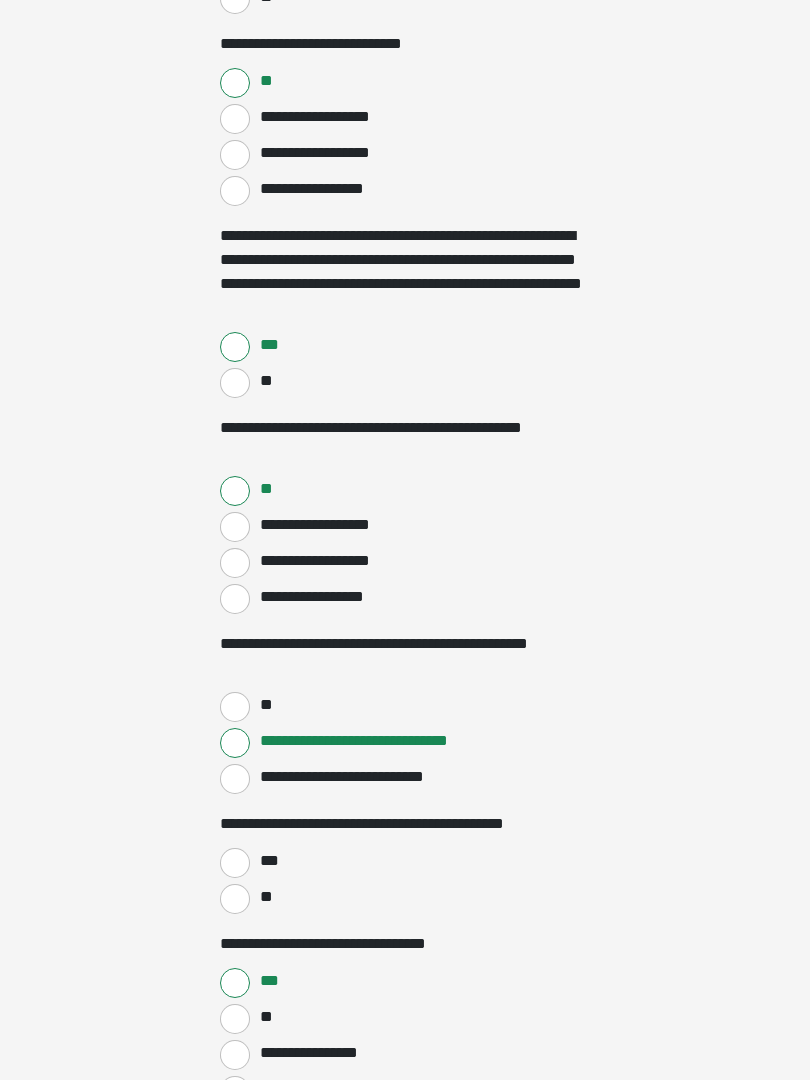 scroll, scrollTop: 0, scrollLeft: 0, axis: both 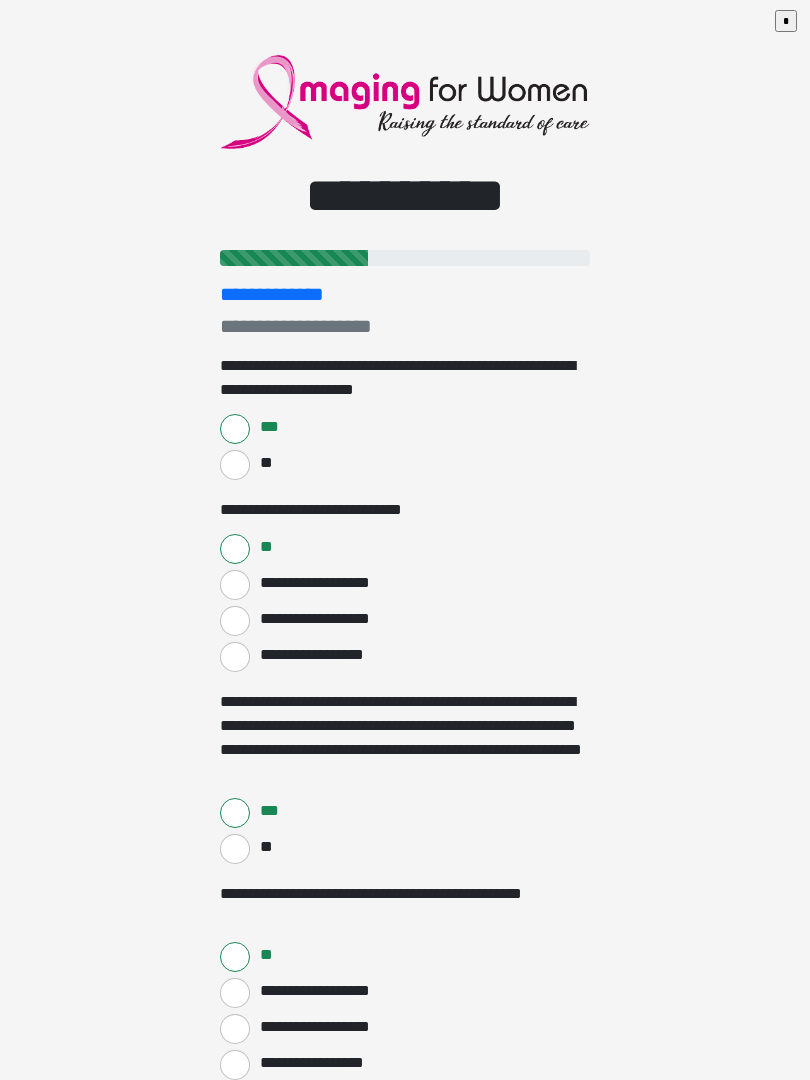 click on "***" at bounding box center [235, 429] 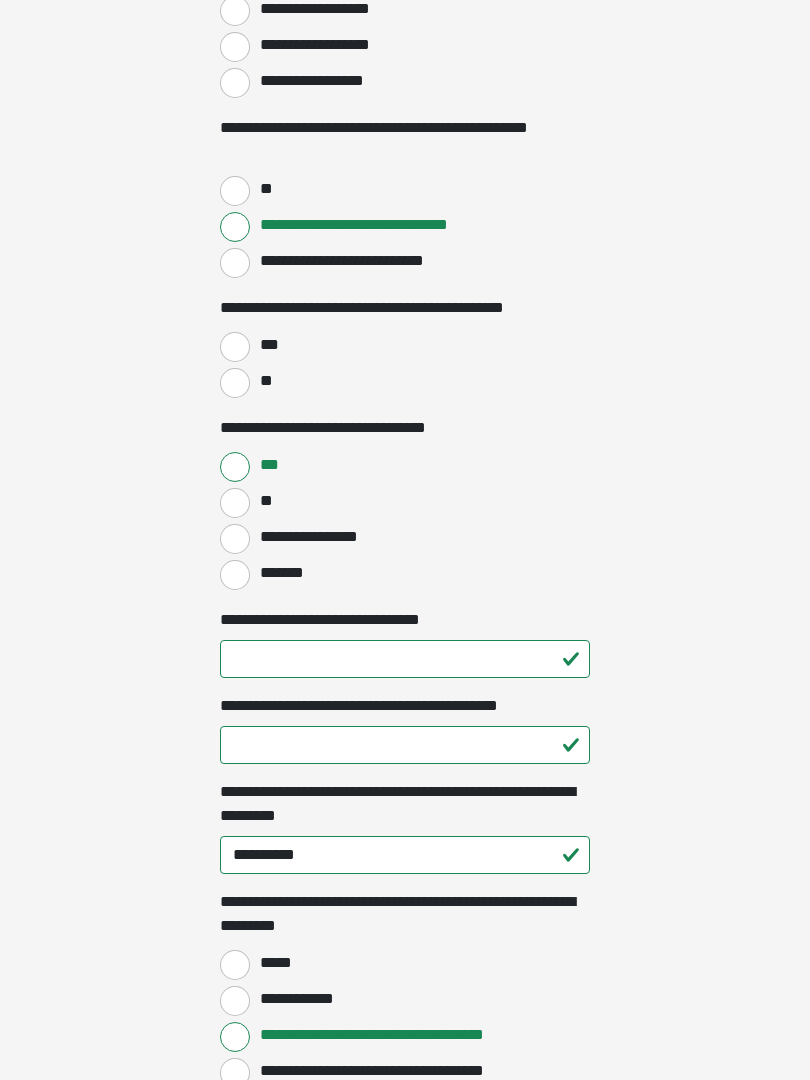 scroll, scrollTop: 982, scrollLeft: 0, axis: vertical 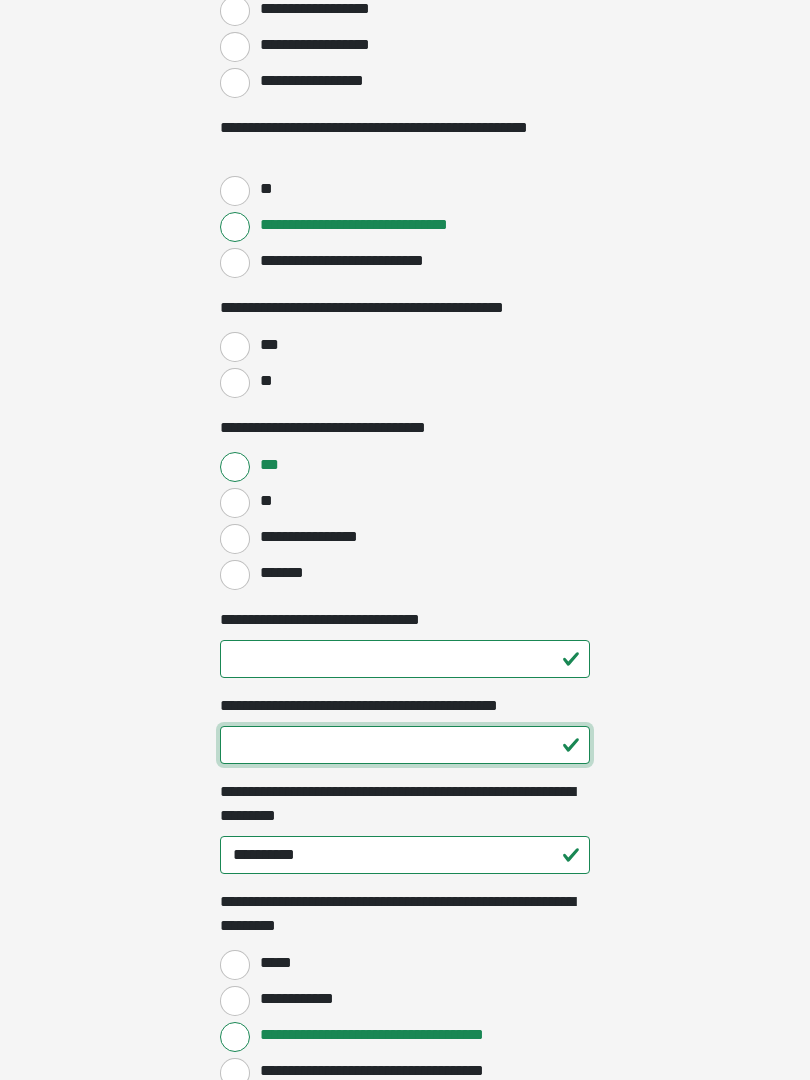 click on "**********" at bounding box center (405, 745) 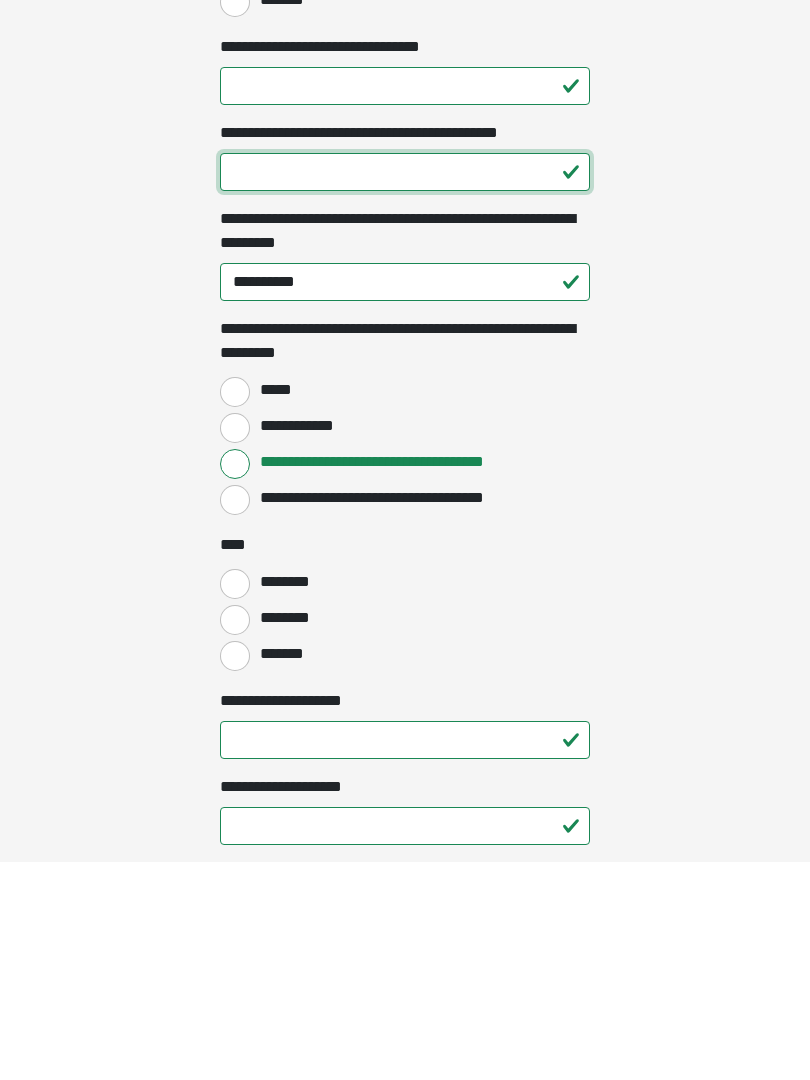 scroll, scrollTop: 1343, scrollLeft: 0, axis: vertical 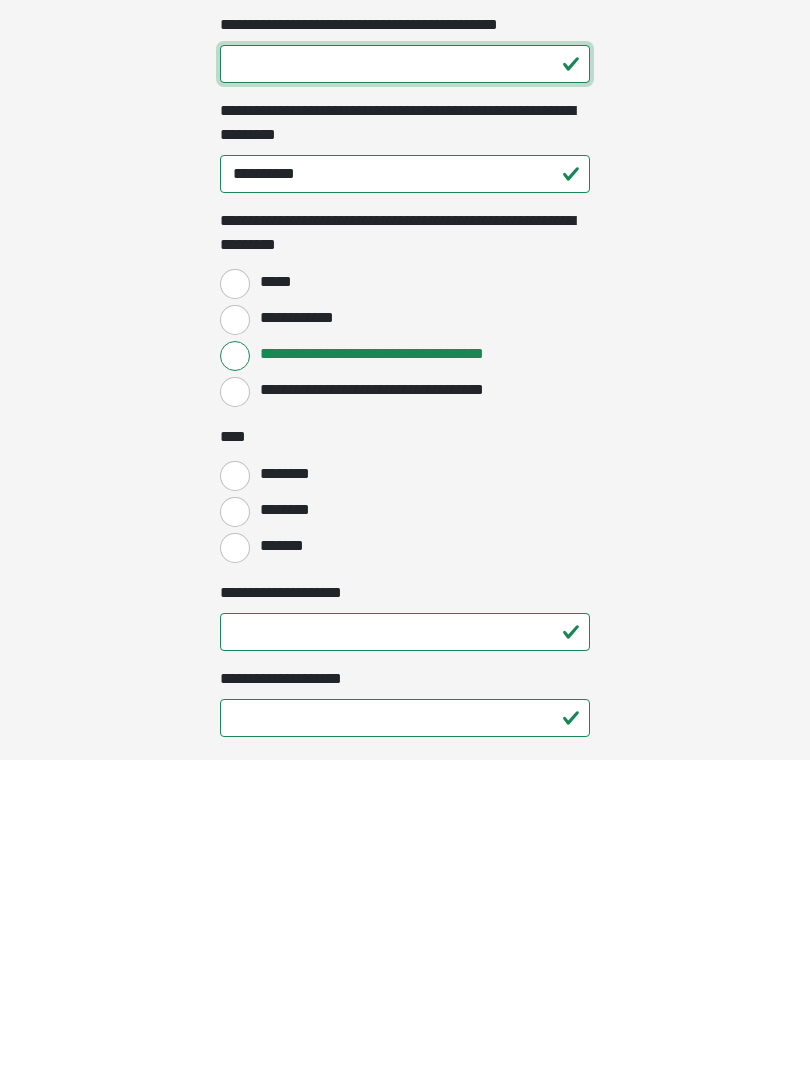 type on "**" 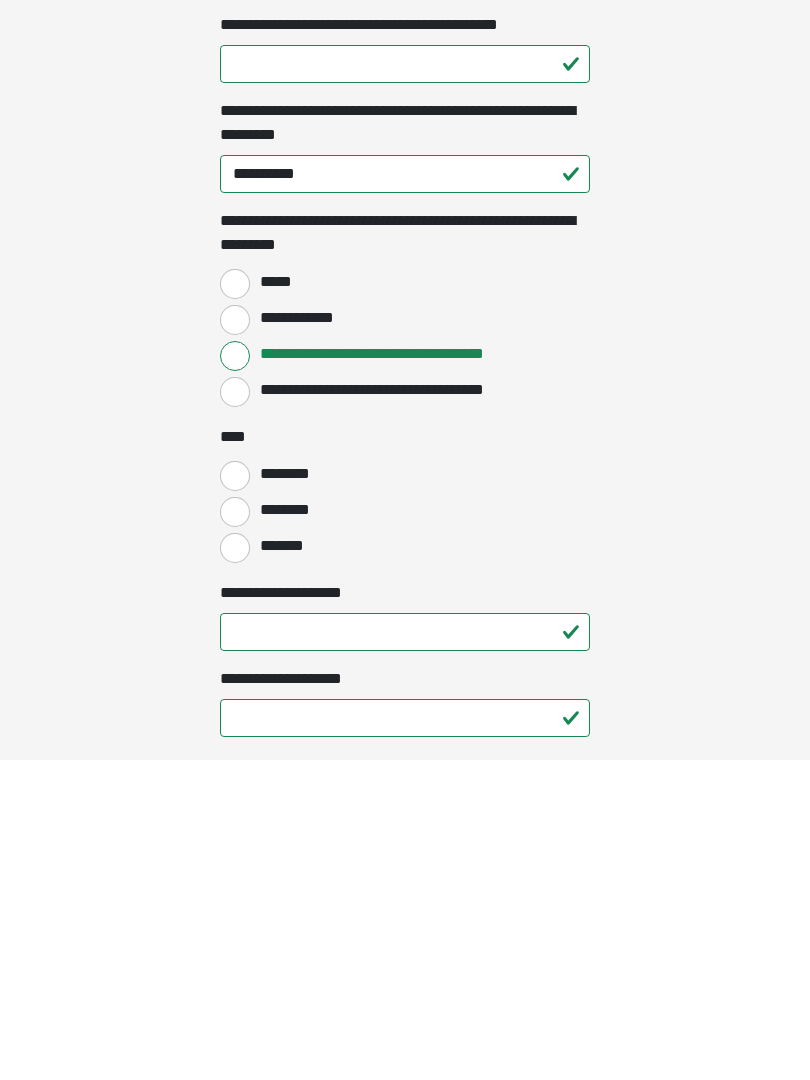 click on "********" at bounding box center (235, 832) 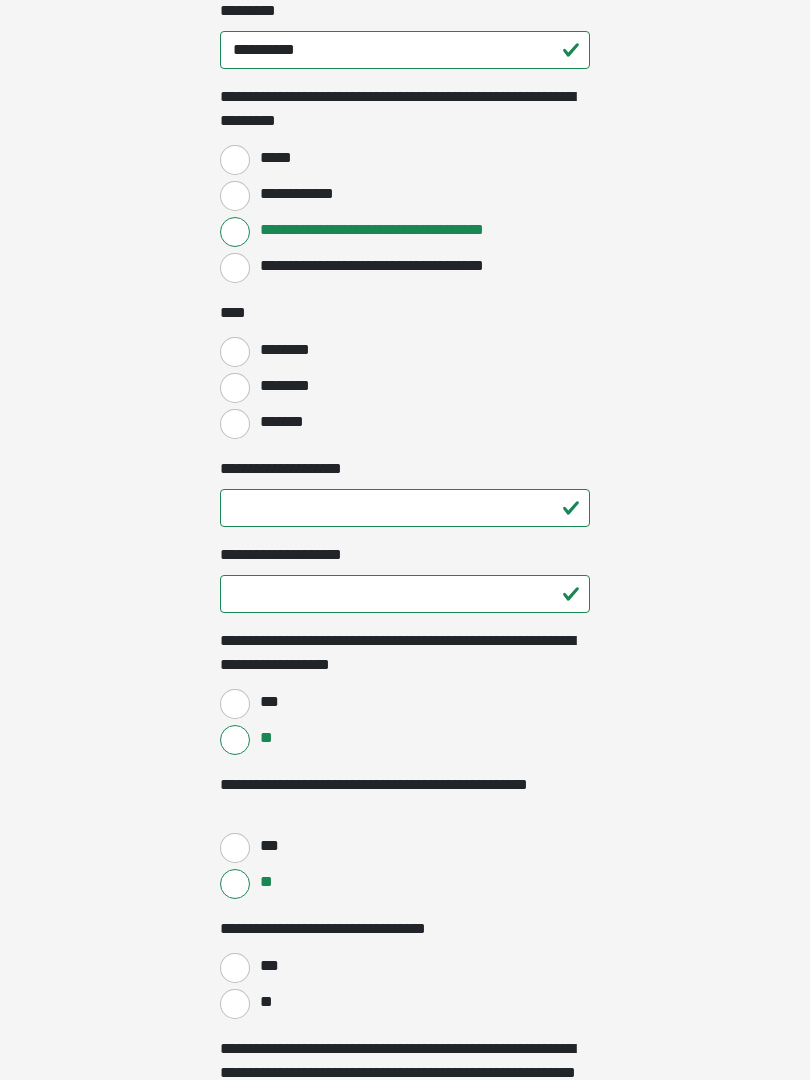 scroll, scrollTop: 1788, scrollLeft: 0, axis: vertical 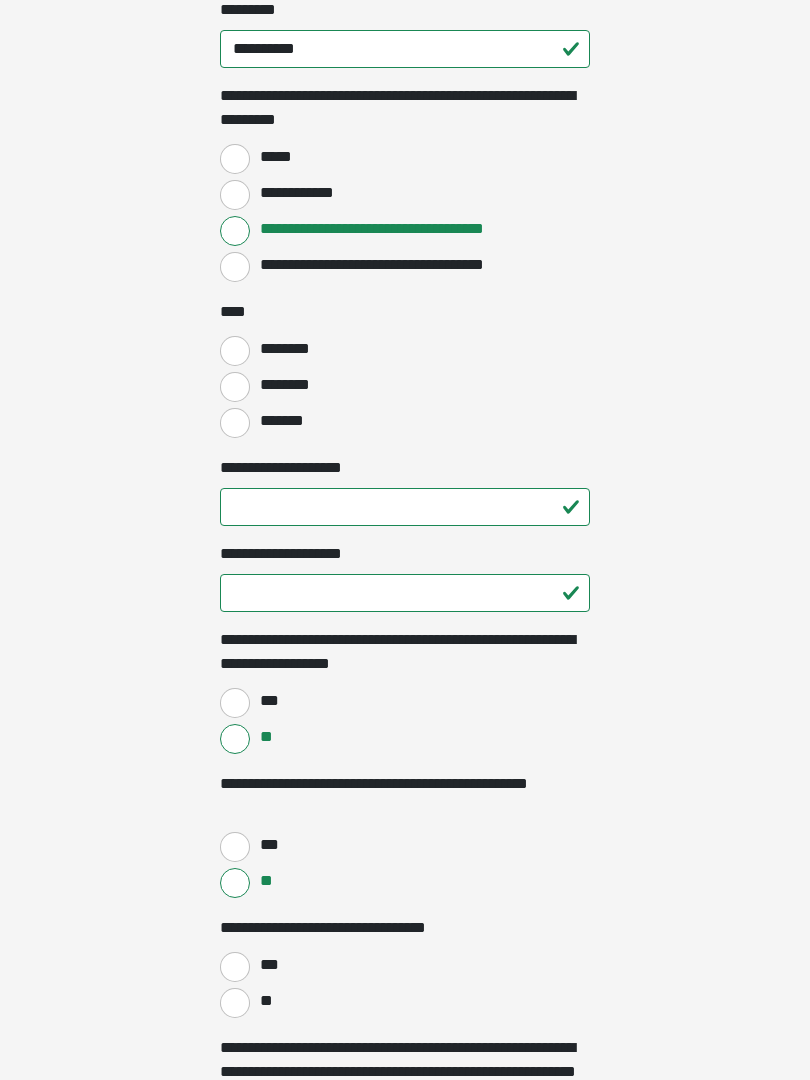 click on "**********" at bounding box center [405, 507] 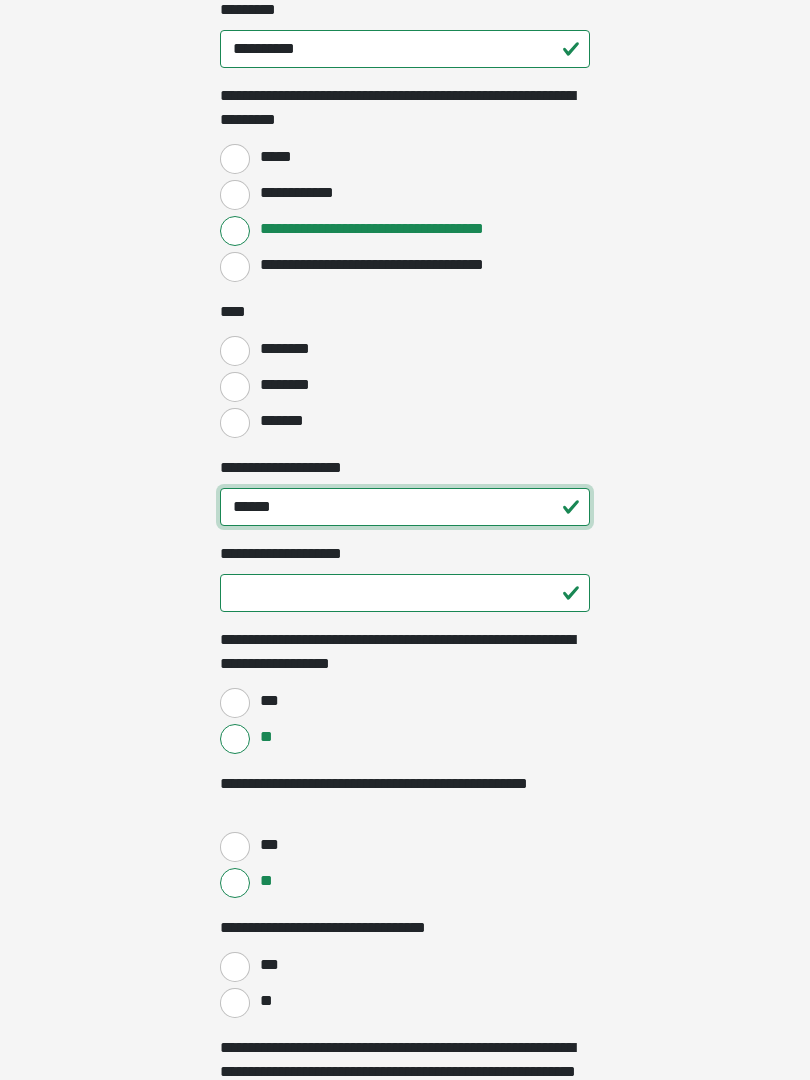 type on "******" 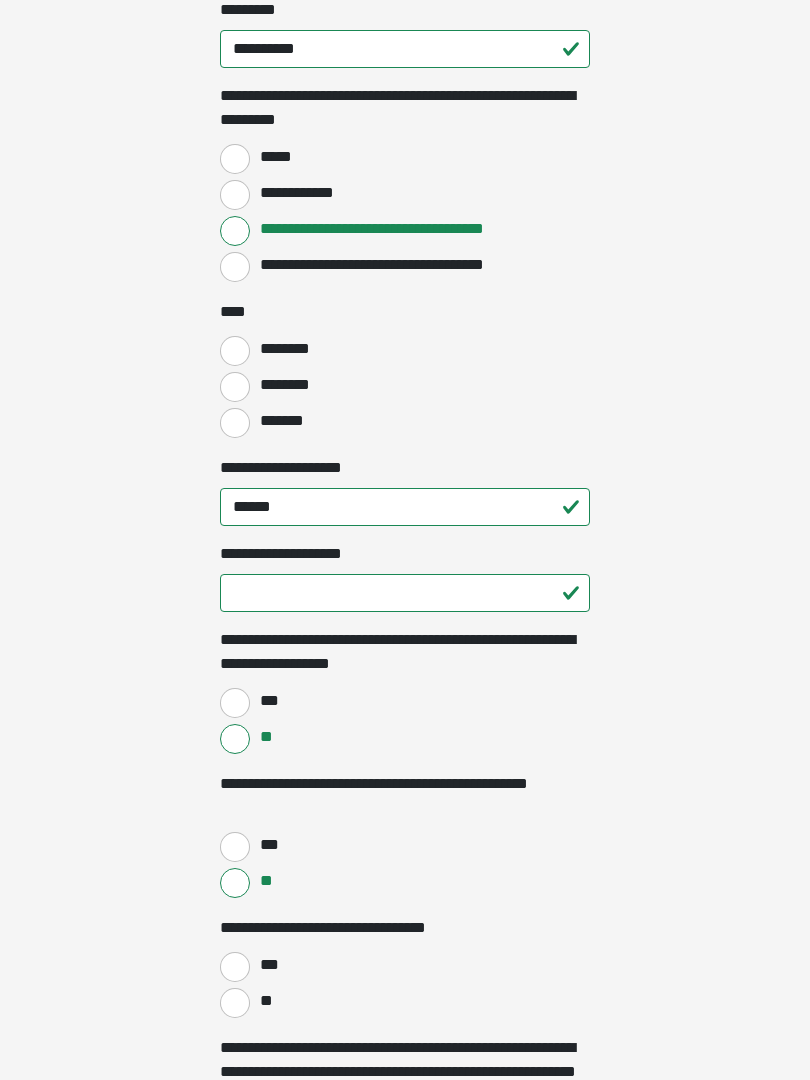 click on "**********" at bounding box center (405, 593) 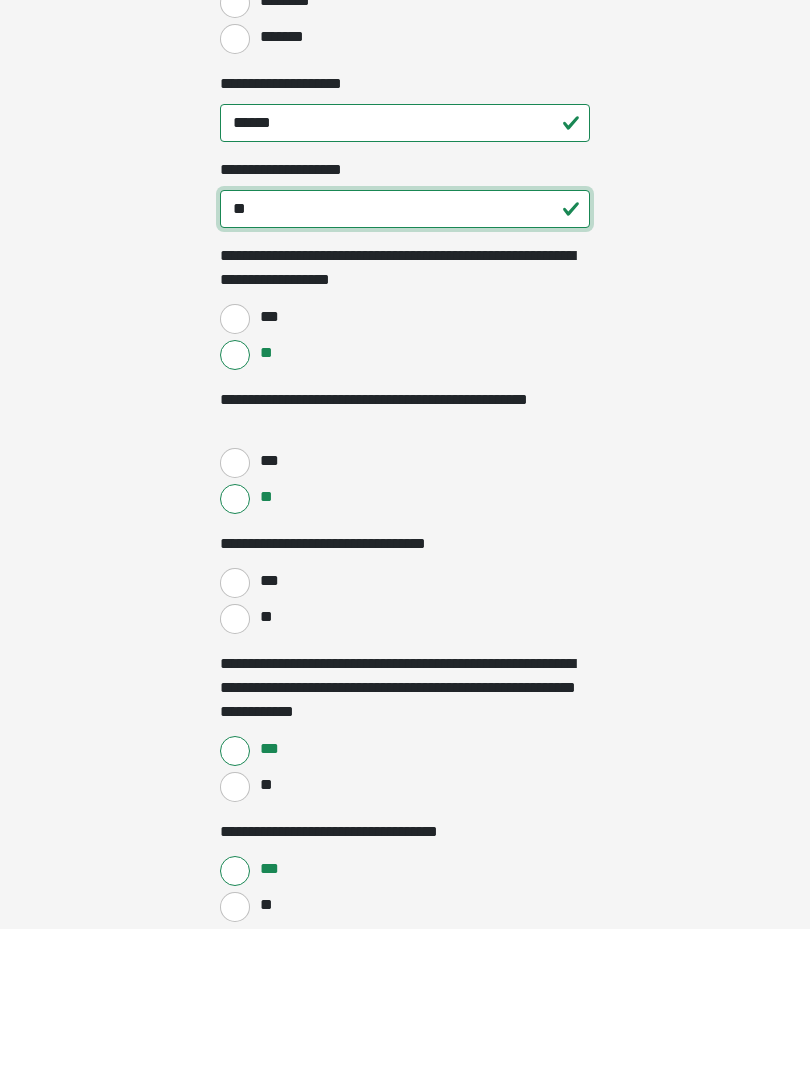 scroll, scrollTop: 2038, scrollLeft: 0, axis: vertical 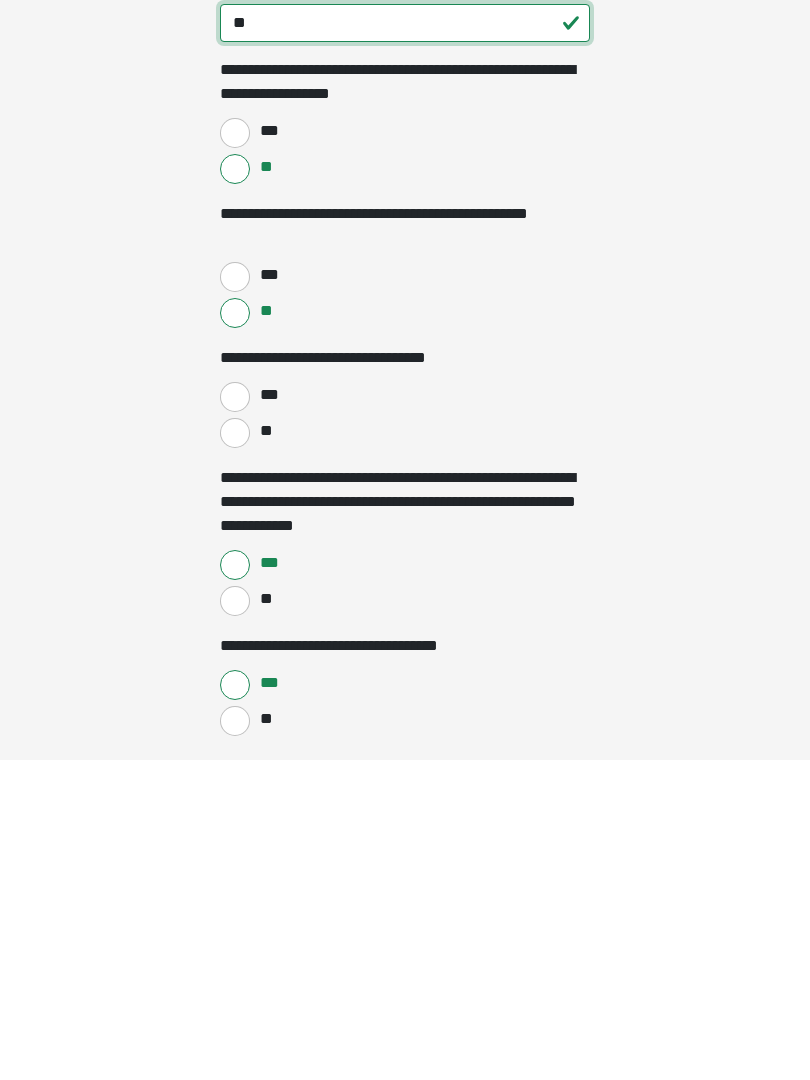 type on "**" 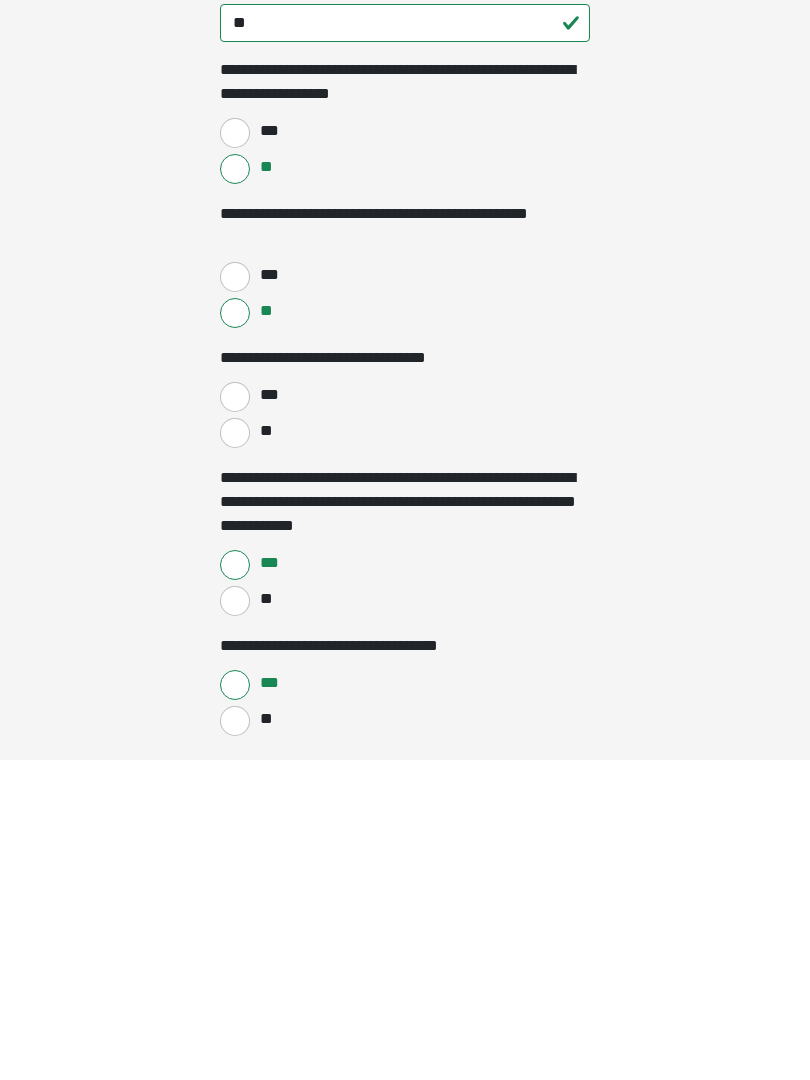 click on "***" at bounding box center [235, 717] 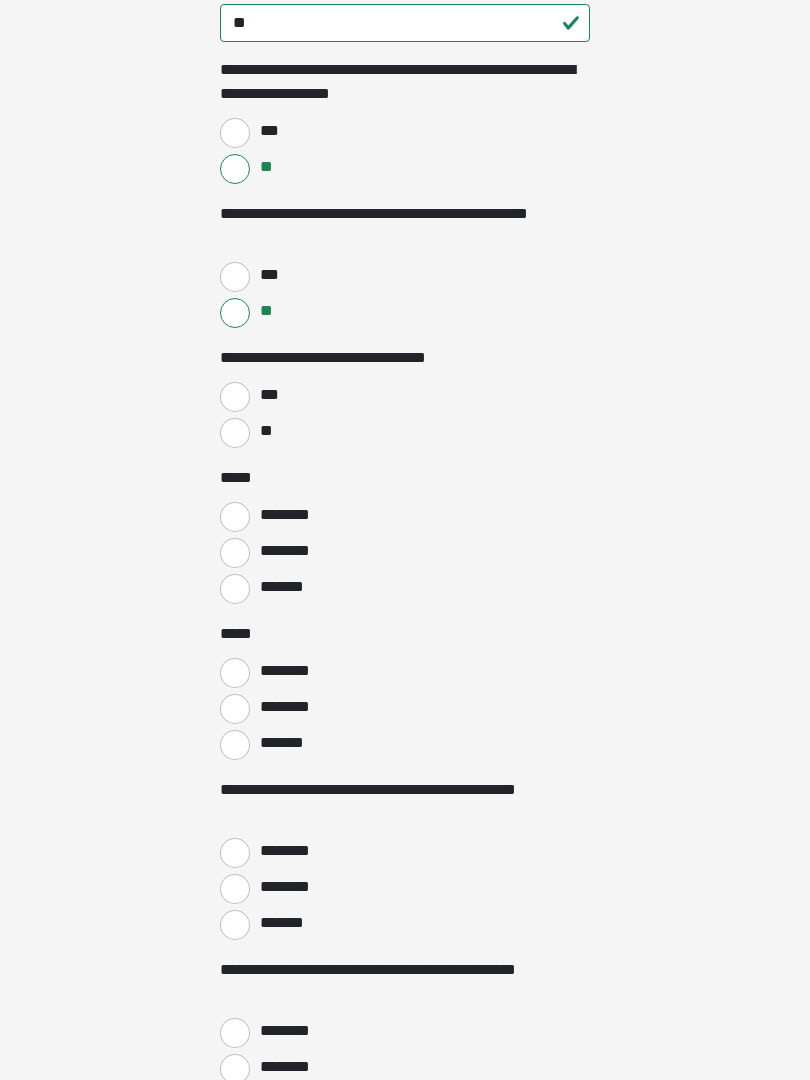 click on "********" at bounding box center [235, 517] 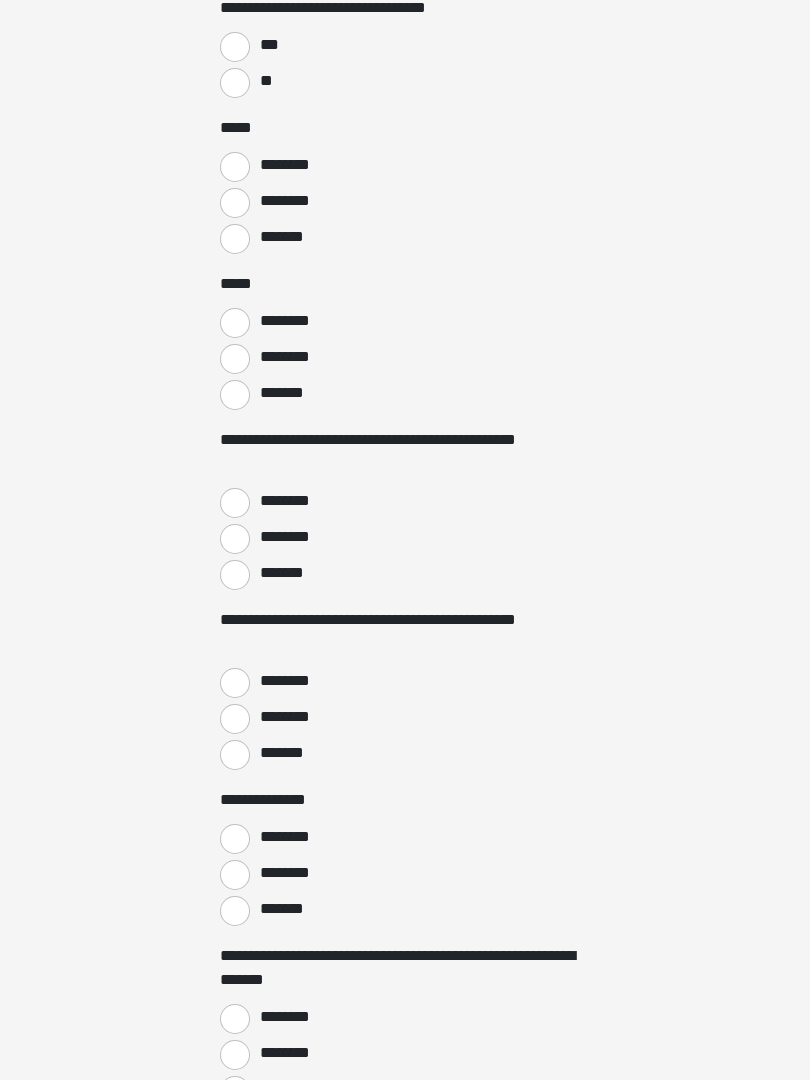 scroll, scrollTop: 2705, scrollLeft: 0, axis: vertical 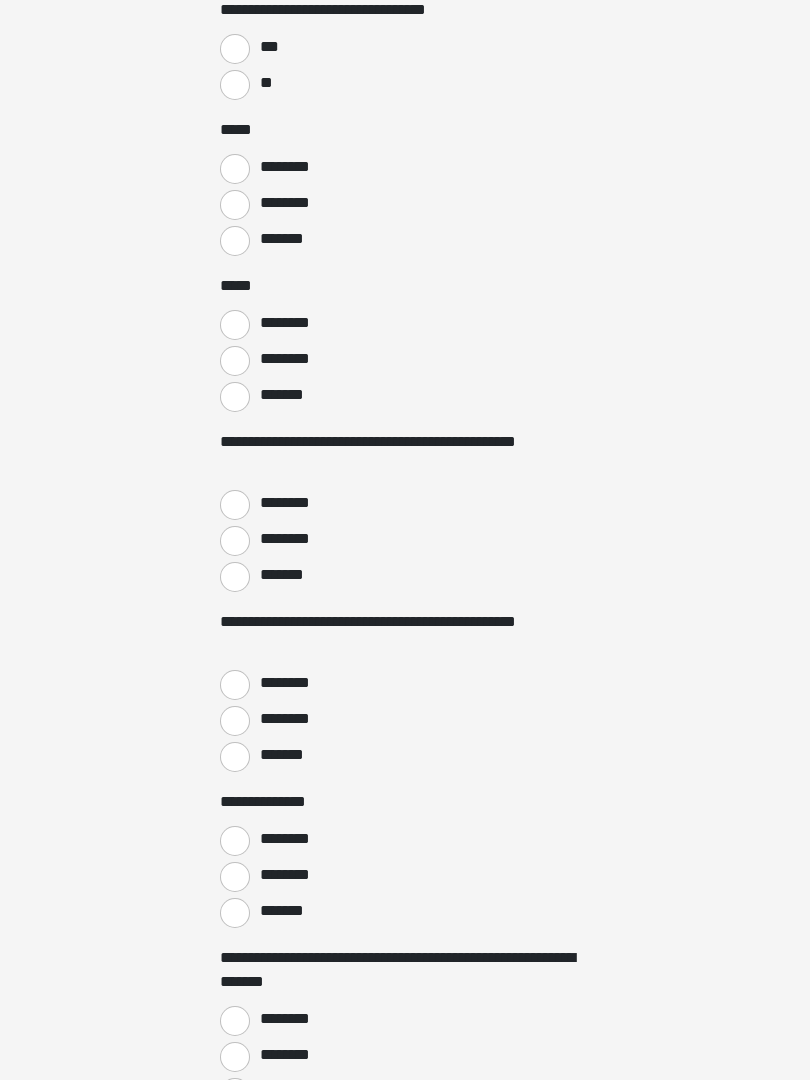click on "*******" at bounding box center (235, 578) 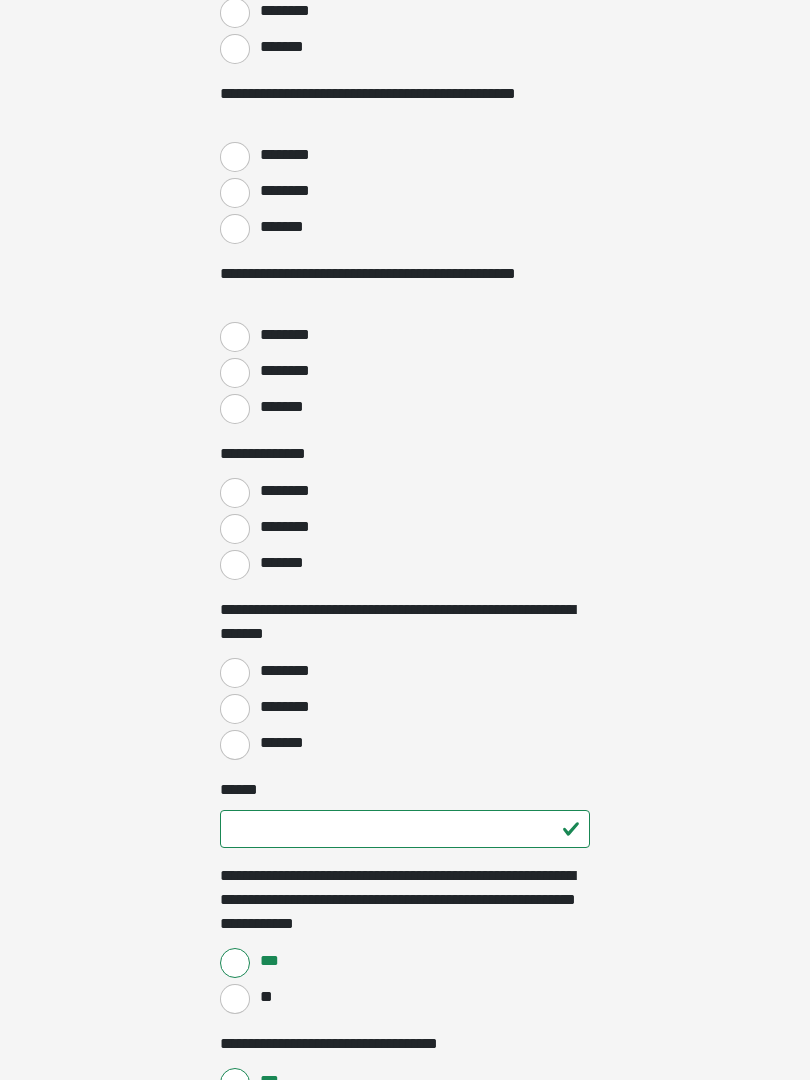 scroll, scrollTop: 3054, scrollLeft: 0, axis: vertical 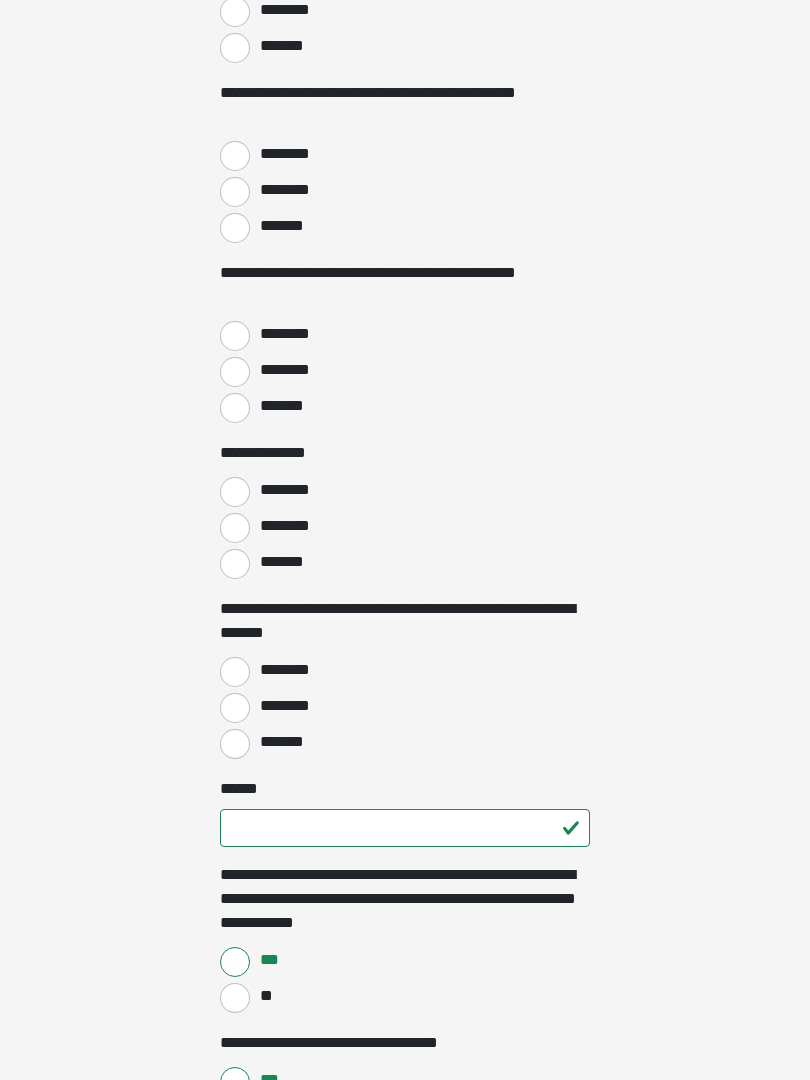click on "*******" at bounding box center (235, 745) 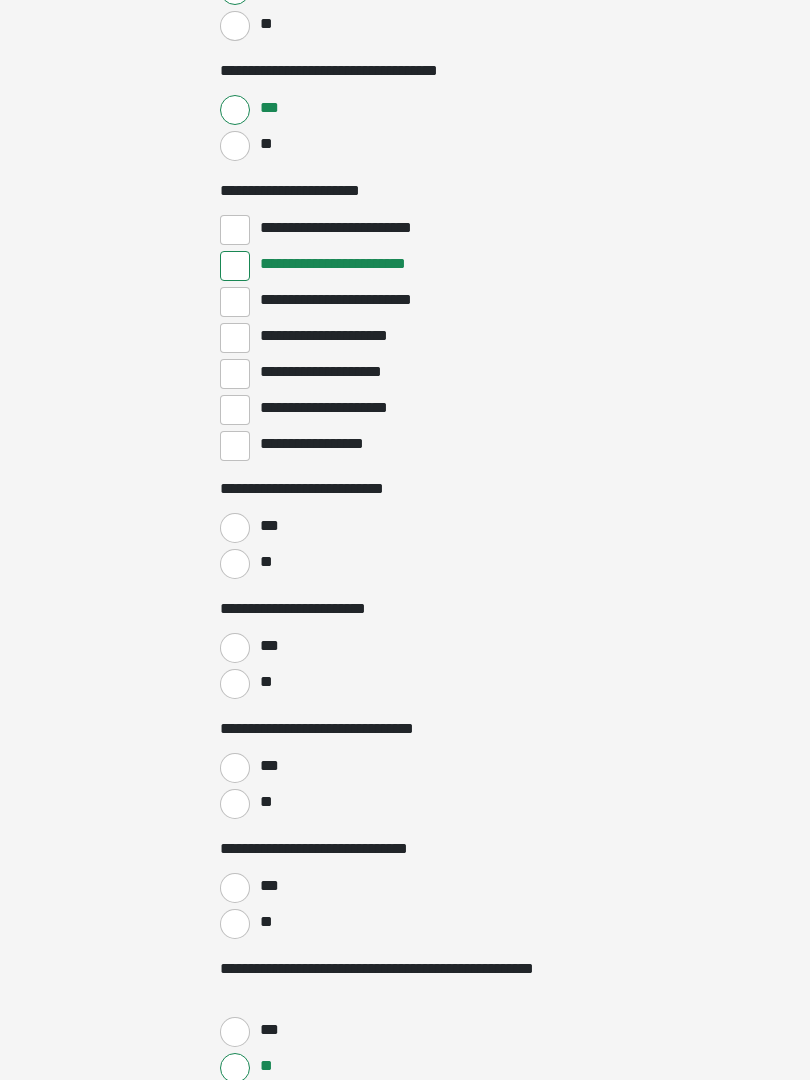 scroll, scrollTop: 4026, scrollLeft: 0, axis: vertical 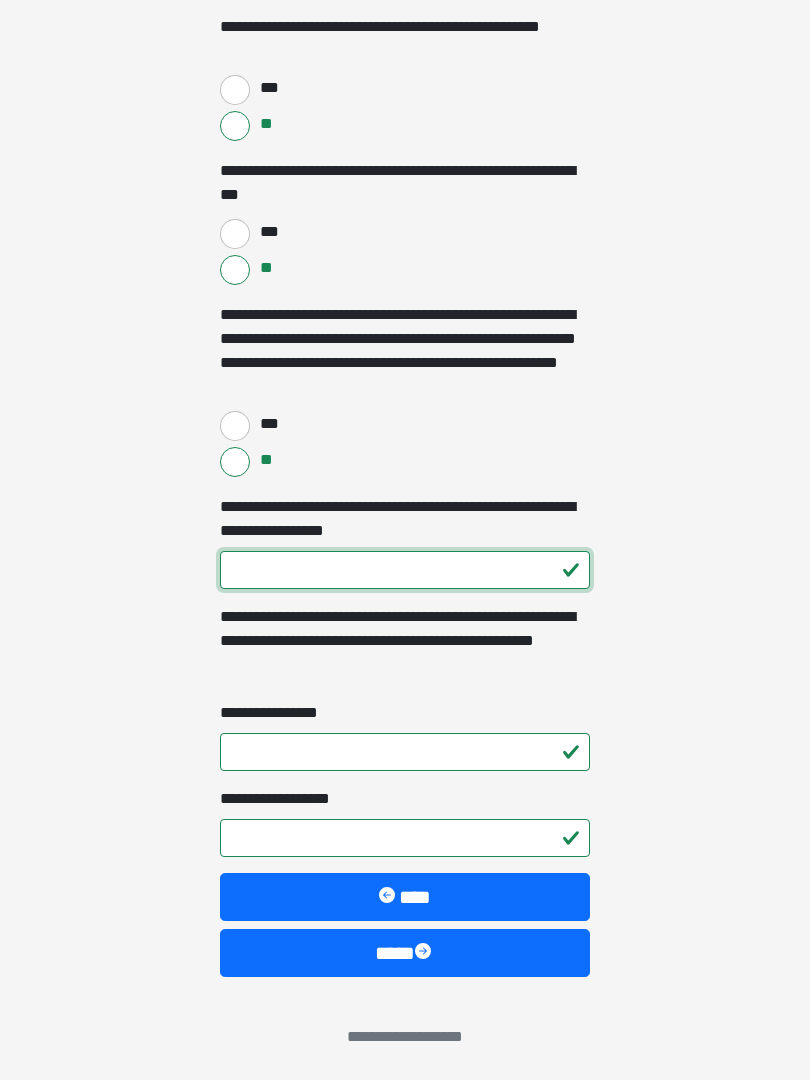click on "**********" at bounding box center [405, 570] 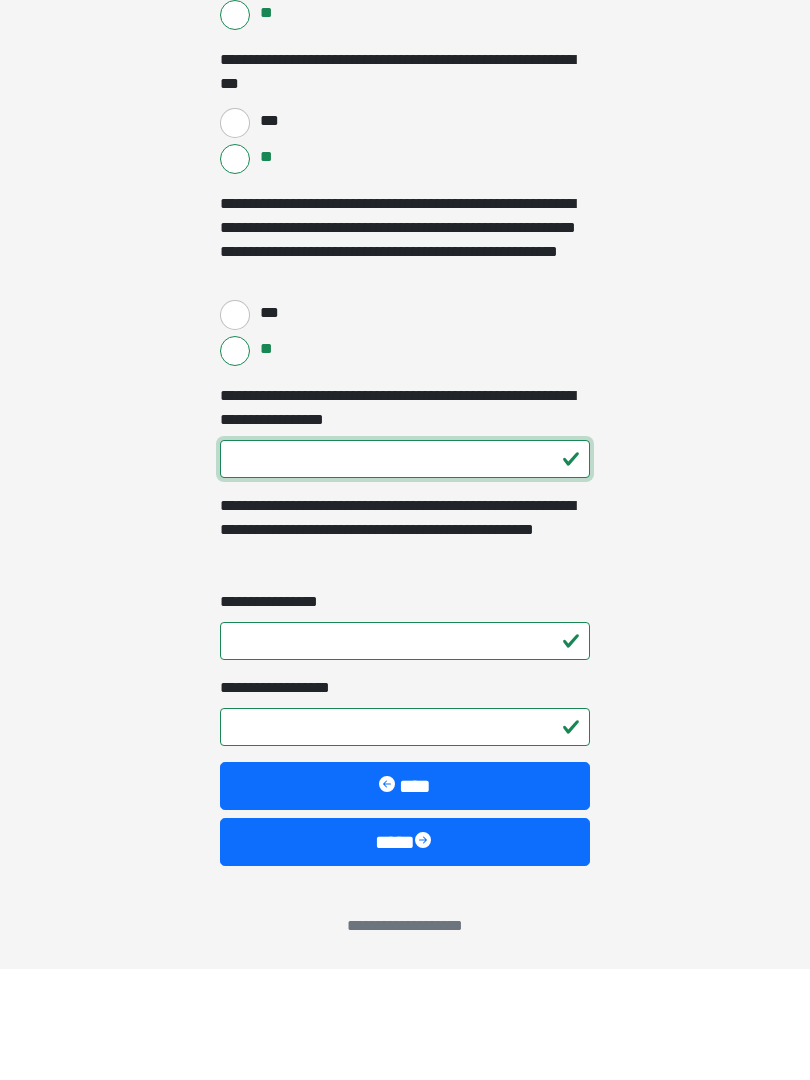 type on "***" 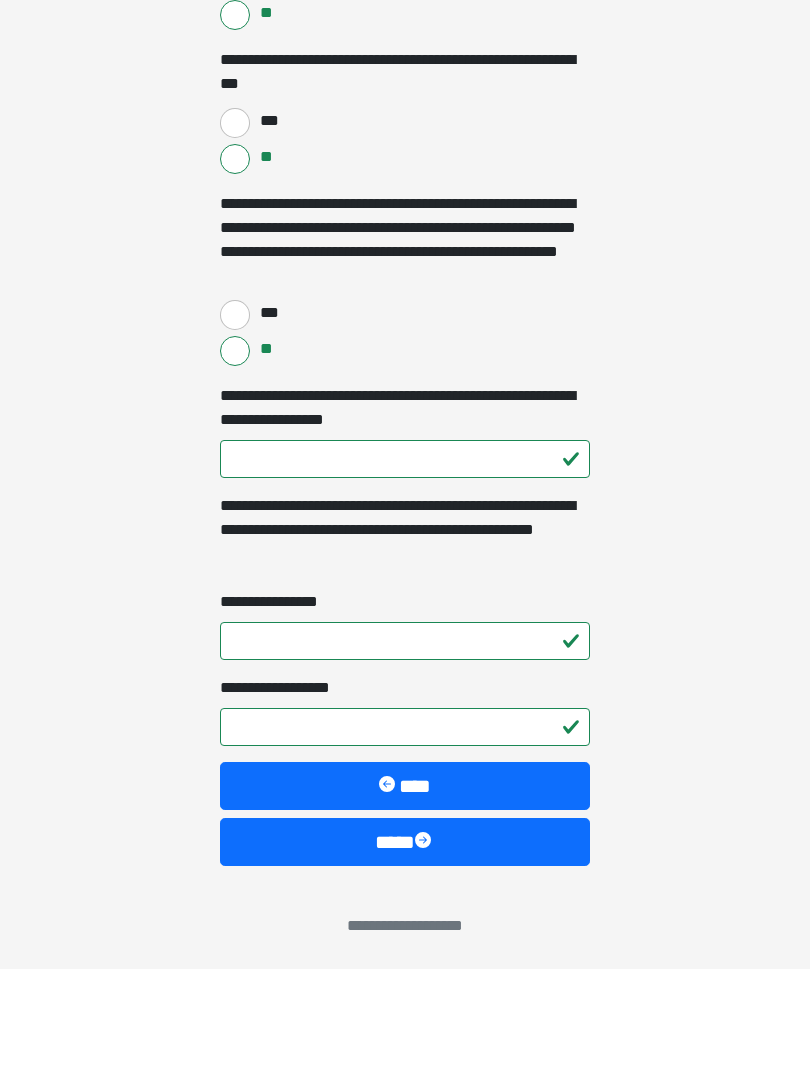 click on "**********" at bounding box center (405, 752) 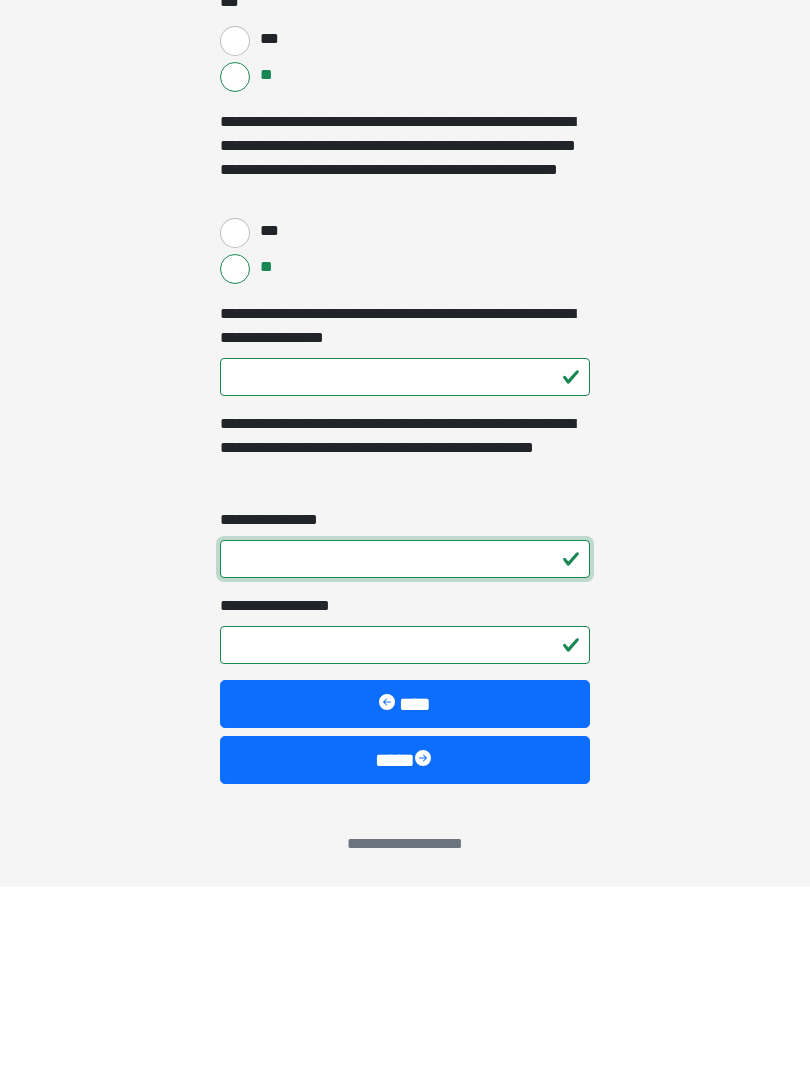 type on "*" 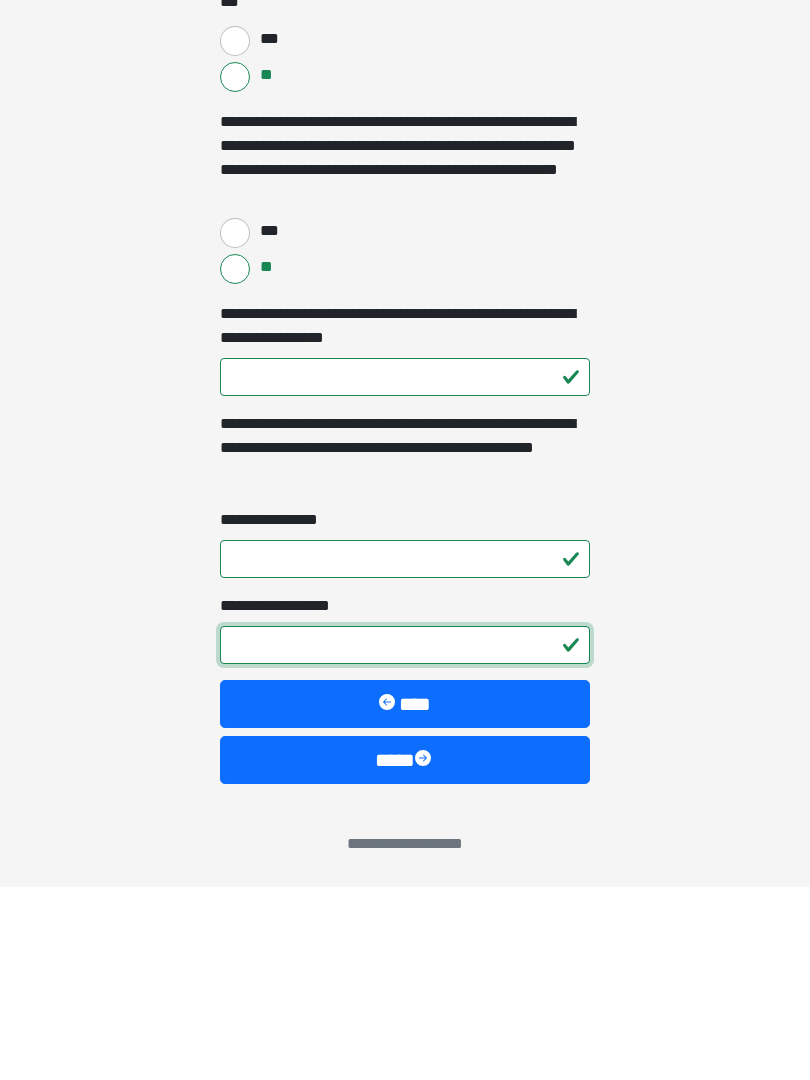 click on "**********" at bounding box center (405, 838) 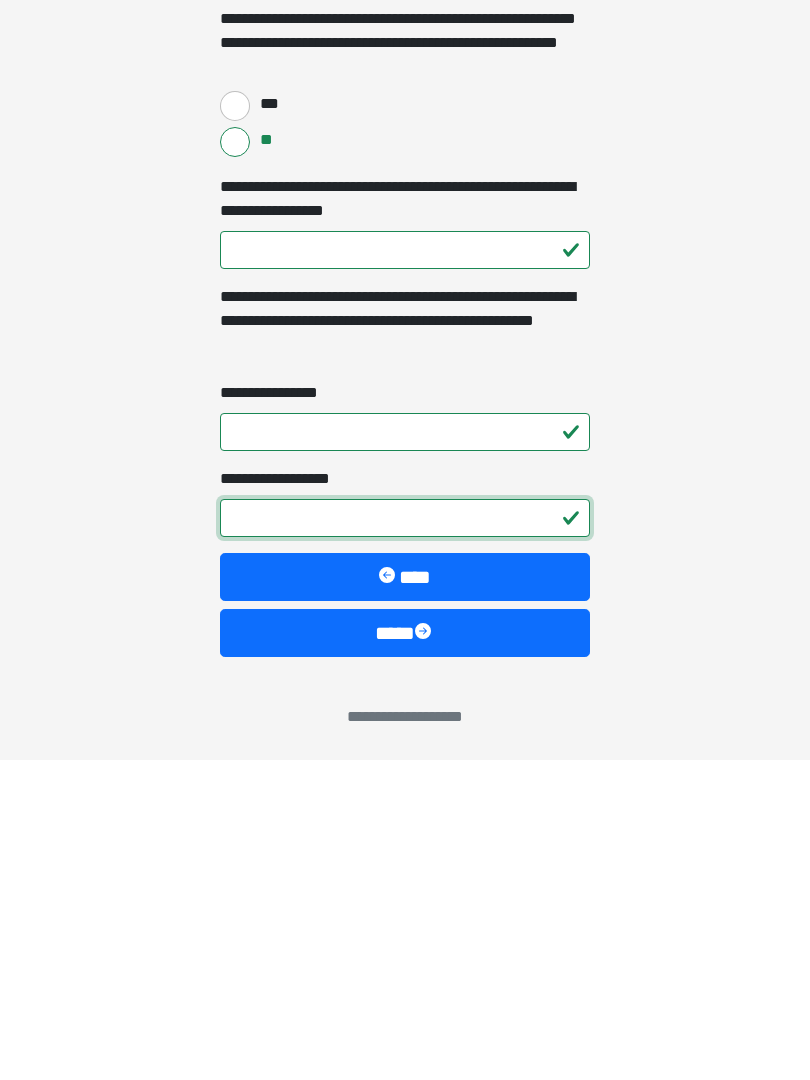 type on "*" 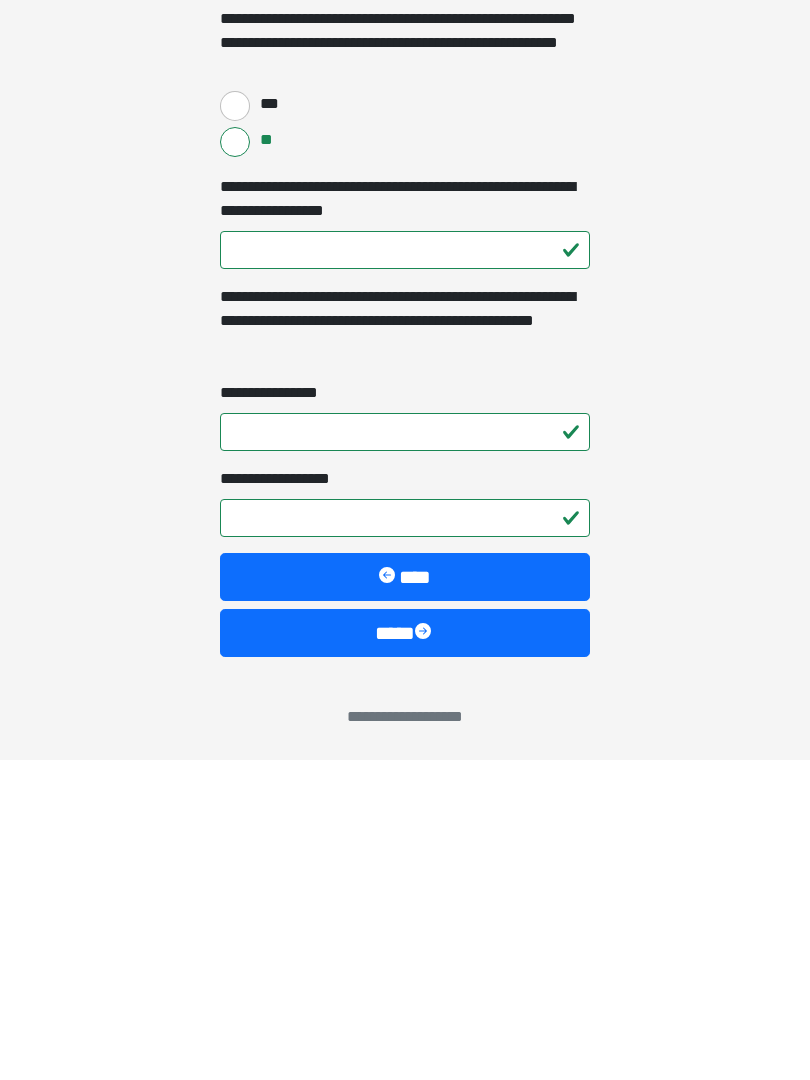 click on "****" at bounding box center [405, 953] 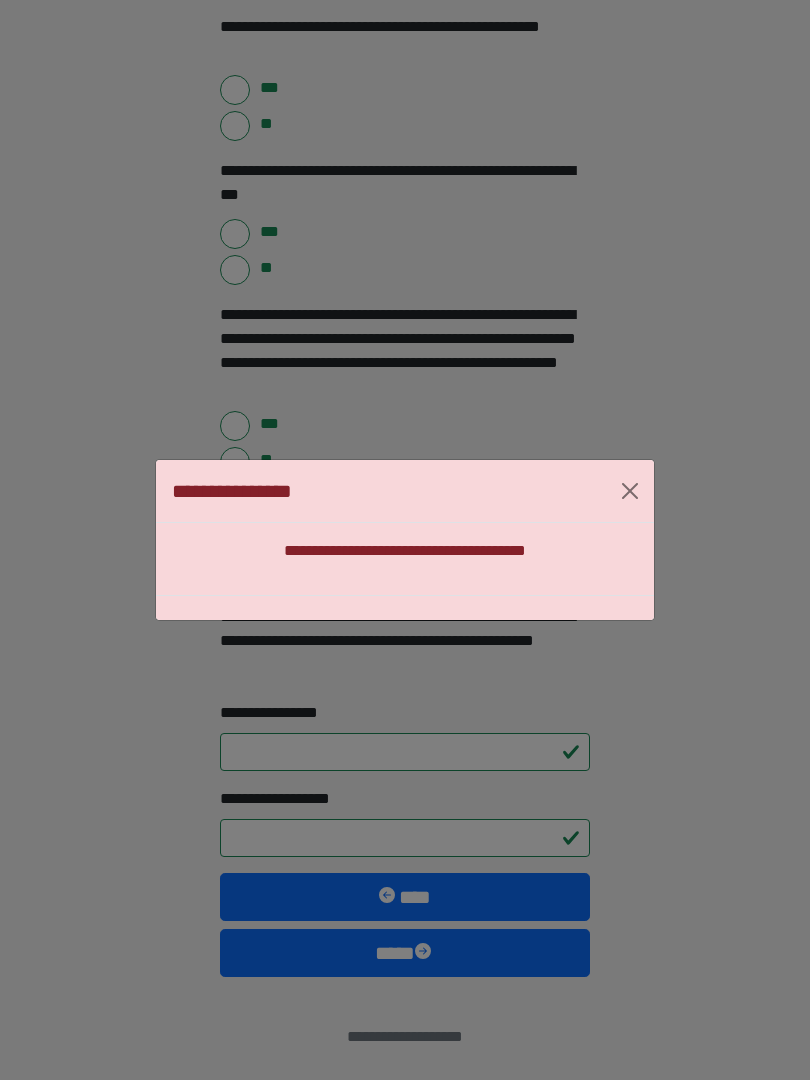 click at bounding box center (630, 491) 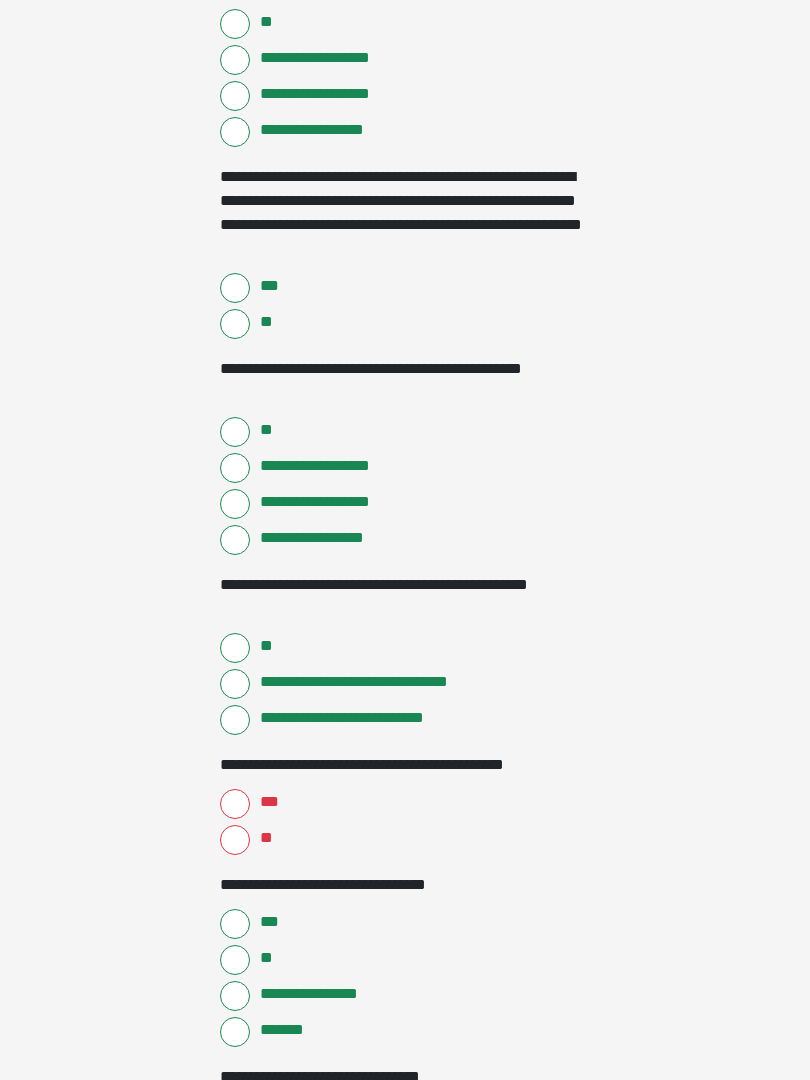 scroll, scrollTop: 527, scrollLeft: 0, axis: vertical 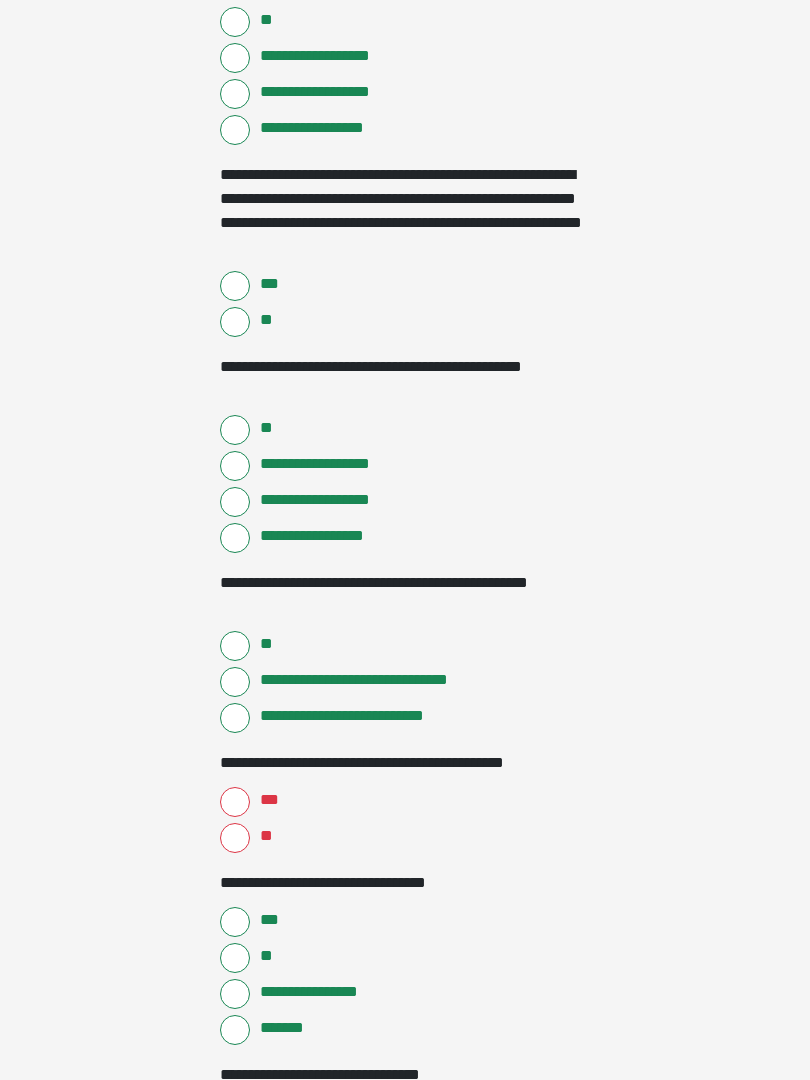 click on "***" at bounding box center [235, 802] 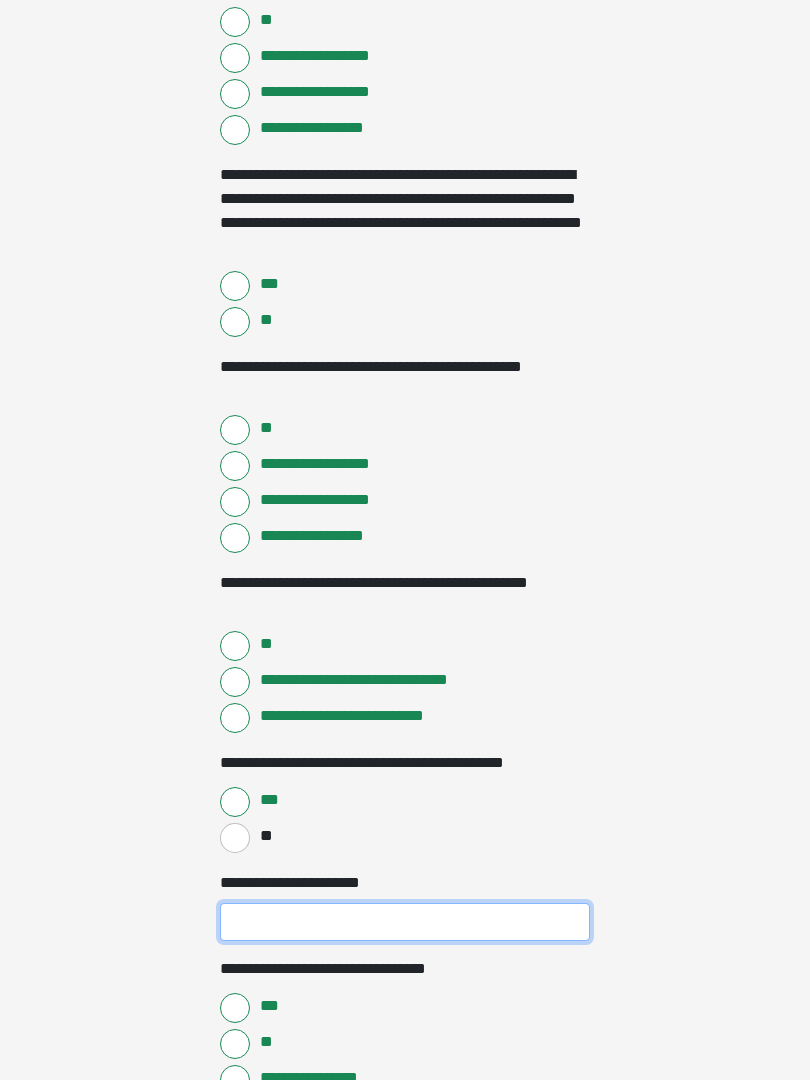 click on "**********" at bounding box center [405, 922] 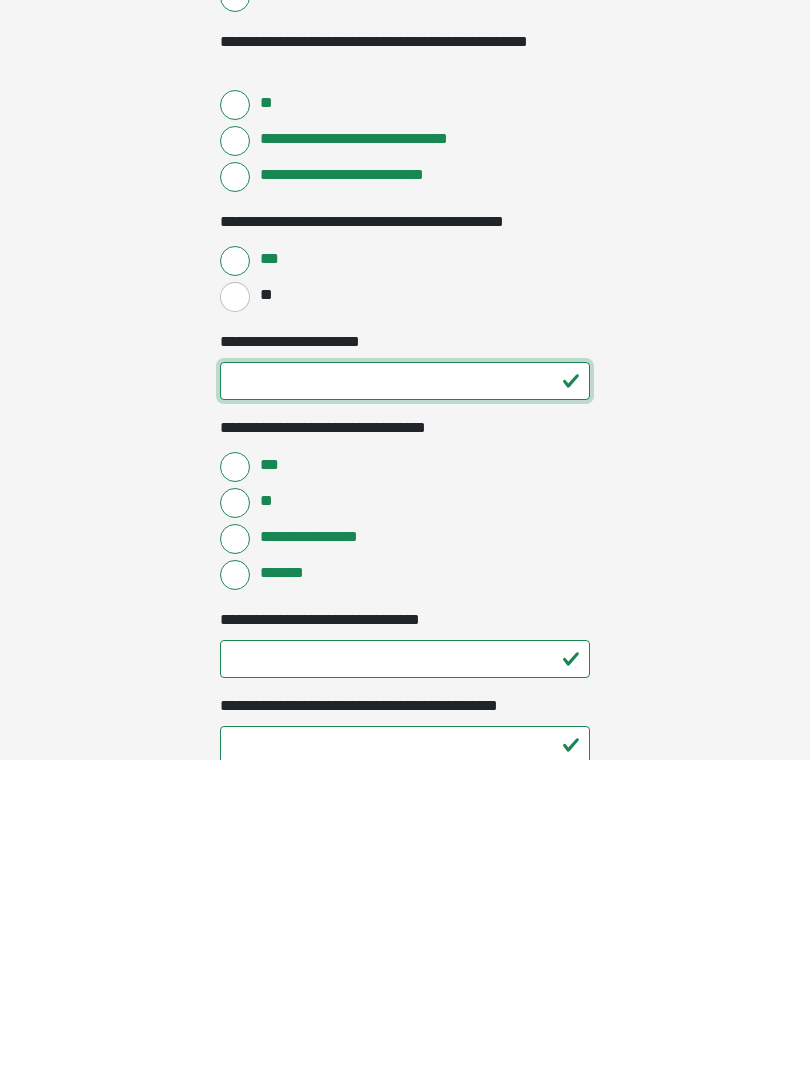 type on "**" 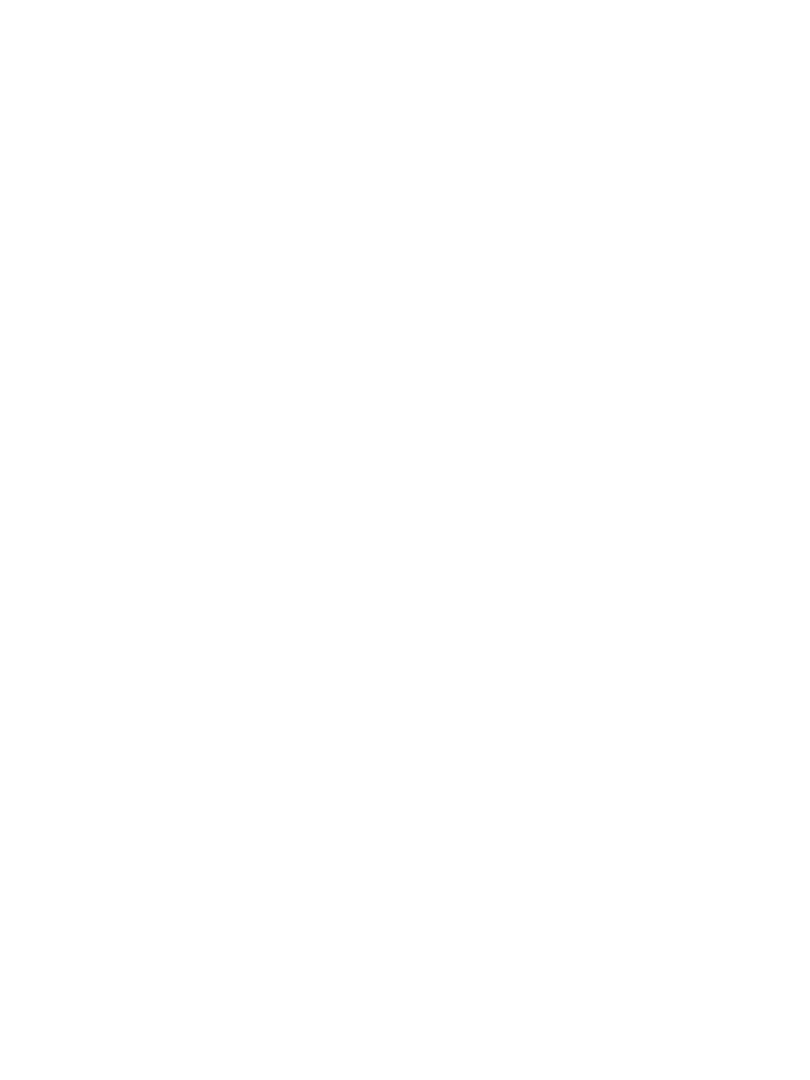 scroll, scrollTop: 5439, scrollLeft: 0, axis: vertical 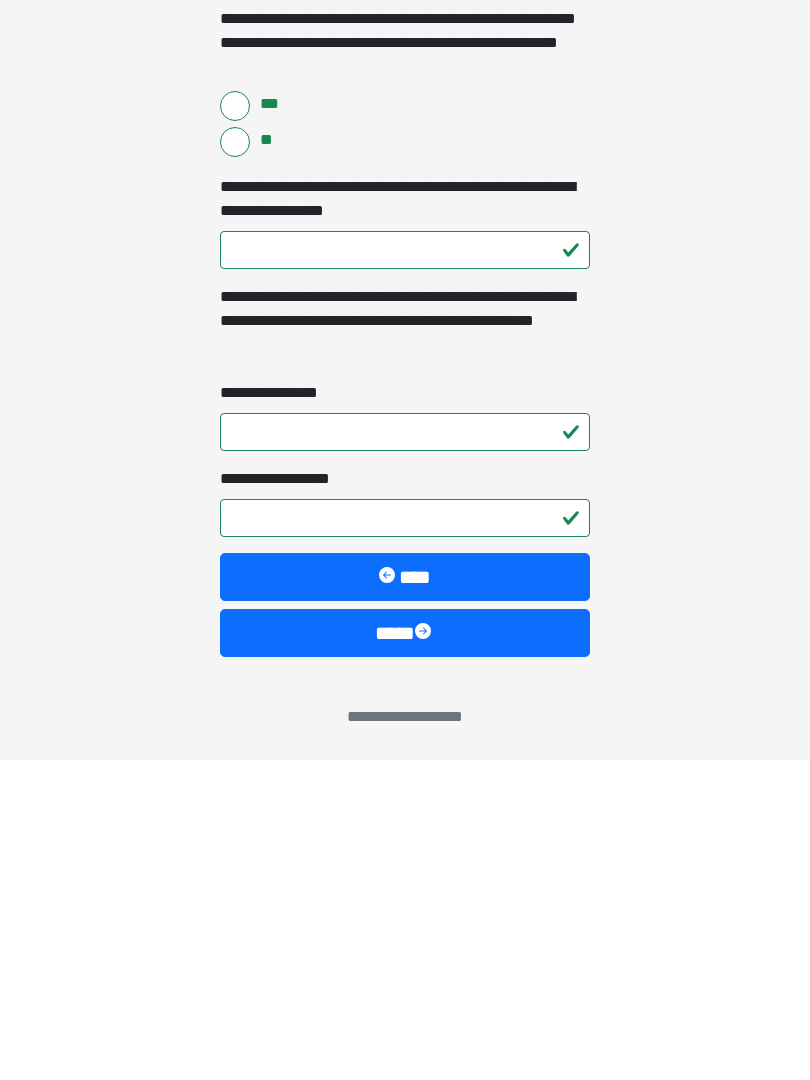 click on "****" at bounding box center [405, 953] 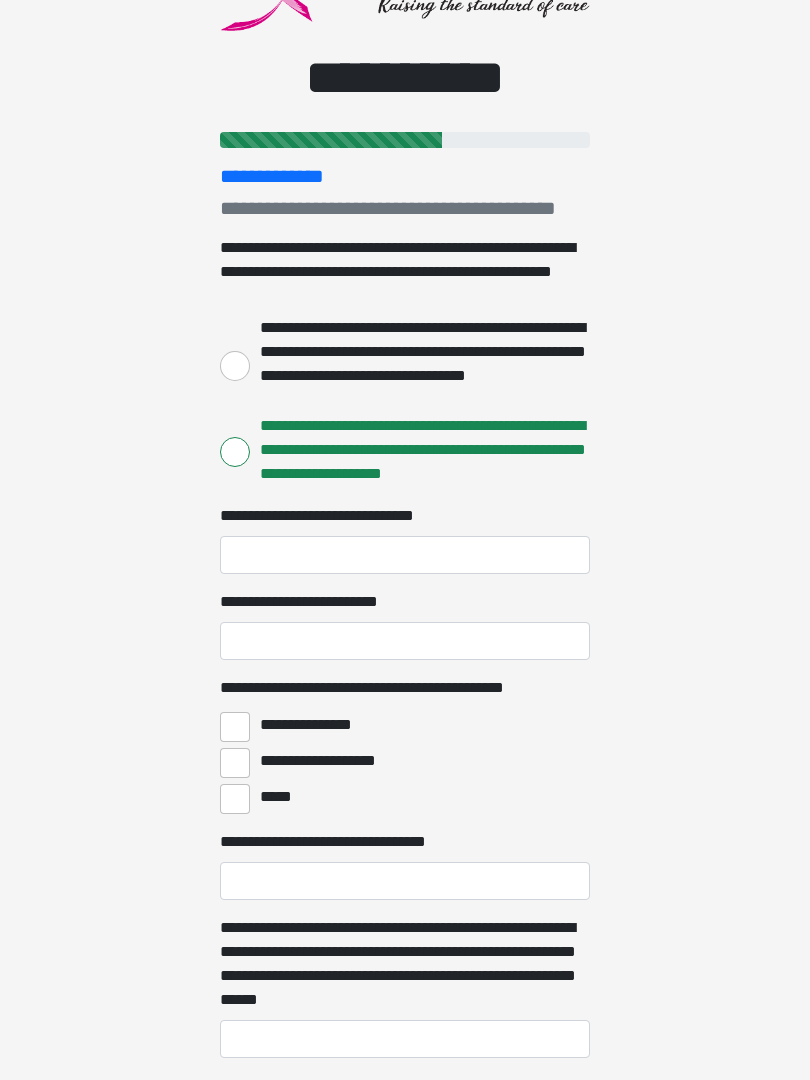scroll, scrollTop: 121, scrollLeft: 0, axis: vertical 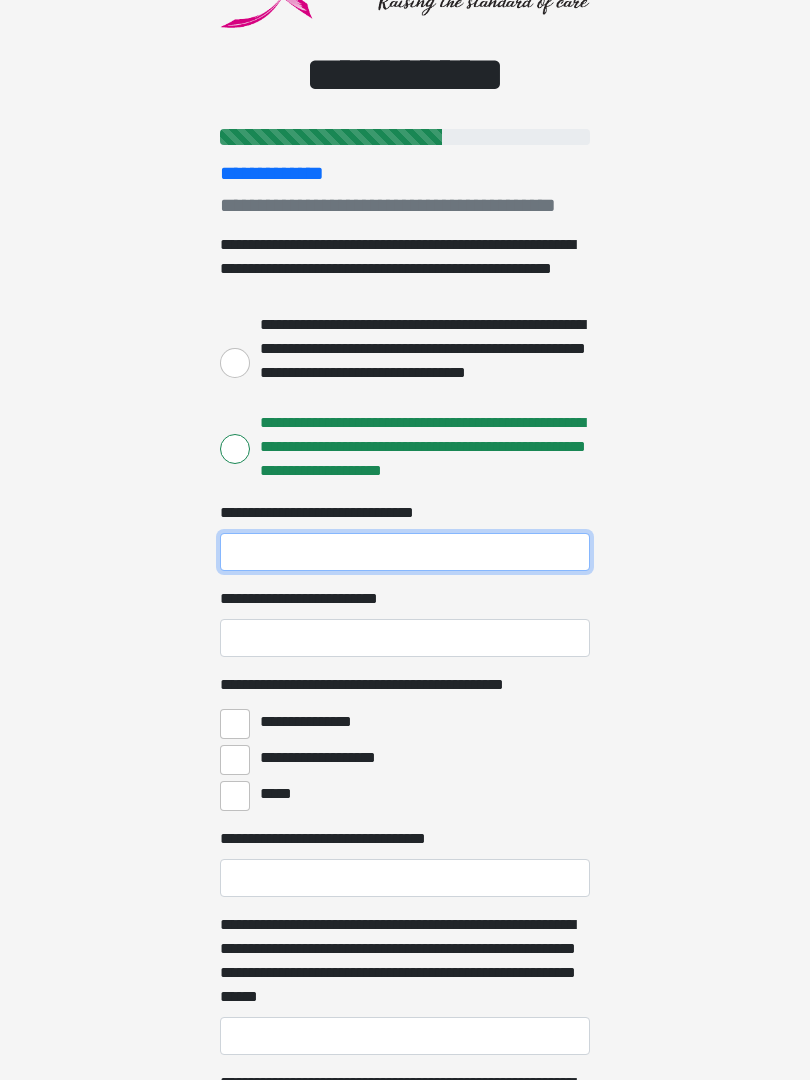 click on "**********" at bounding box center (405, 552) 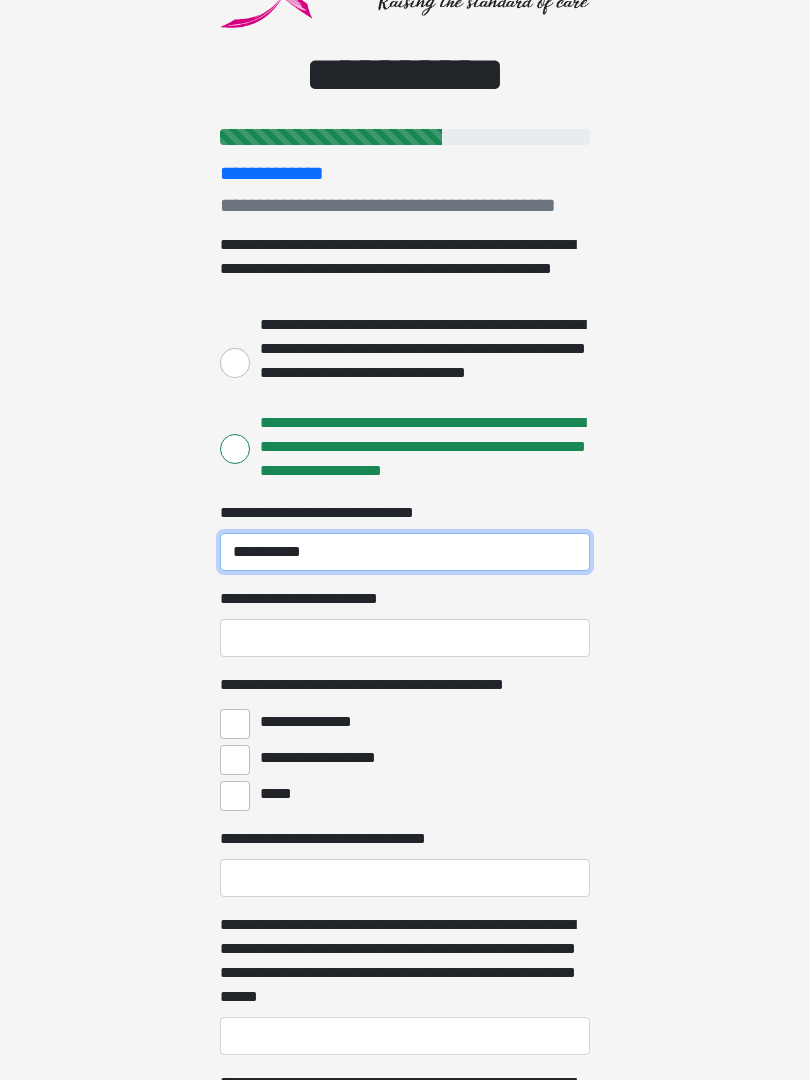 type on "**********" 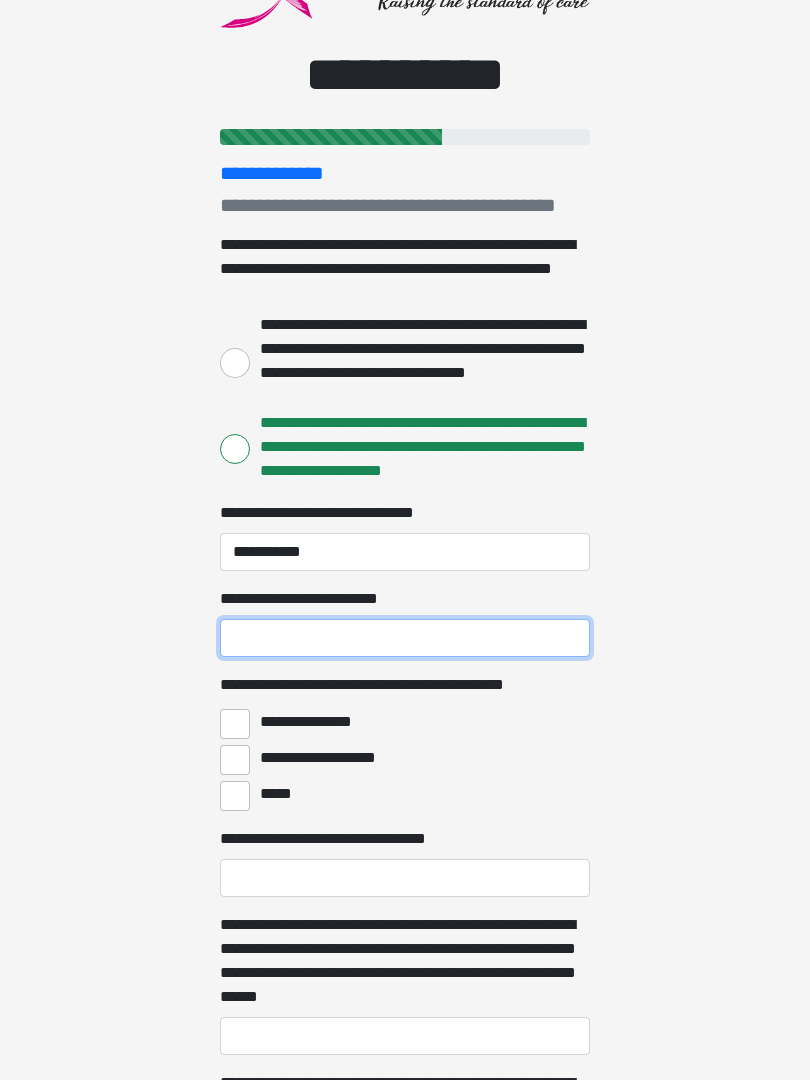 click on "**********" at bounding box center (405, 638) 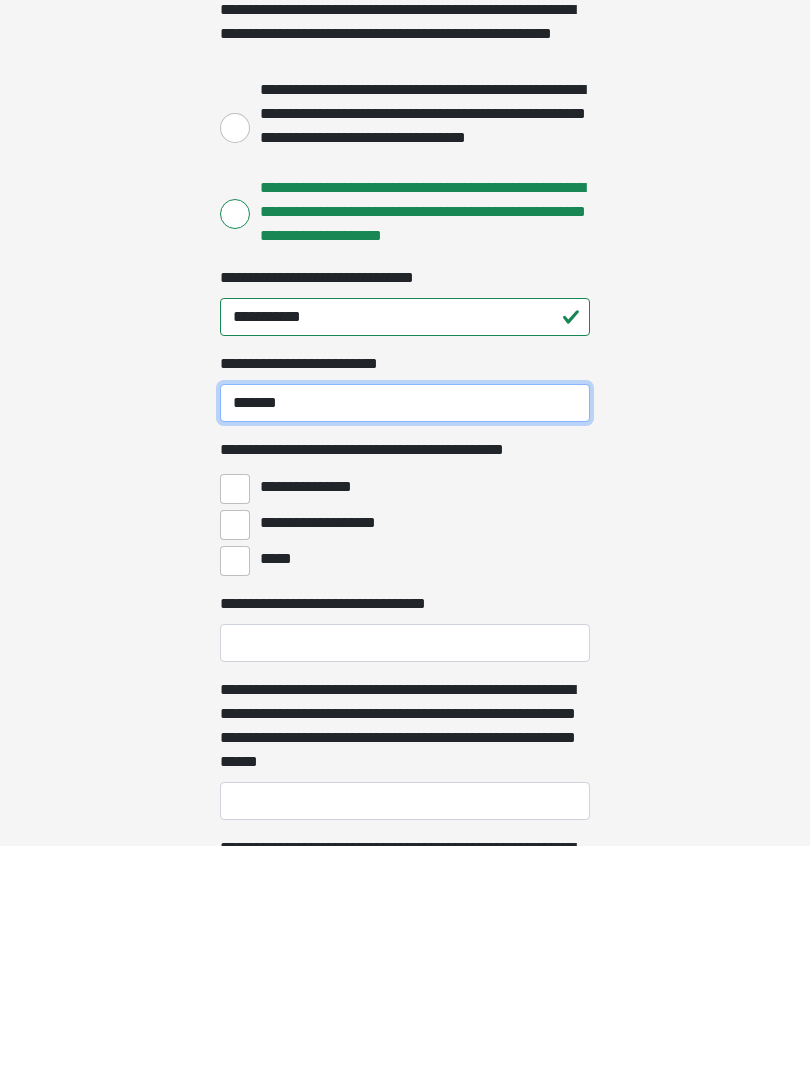 type on "*******" 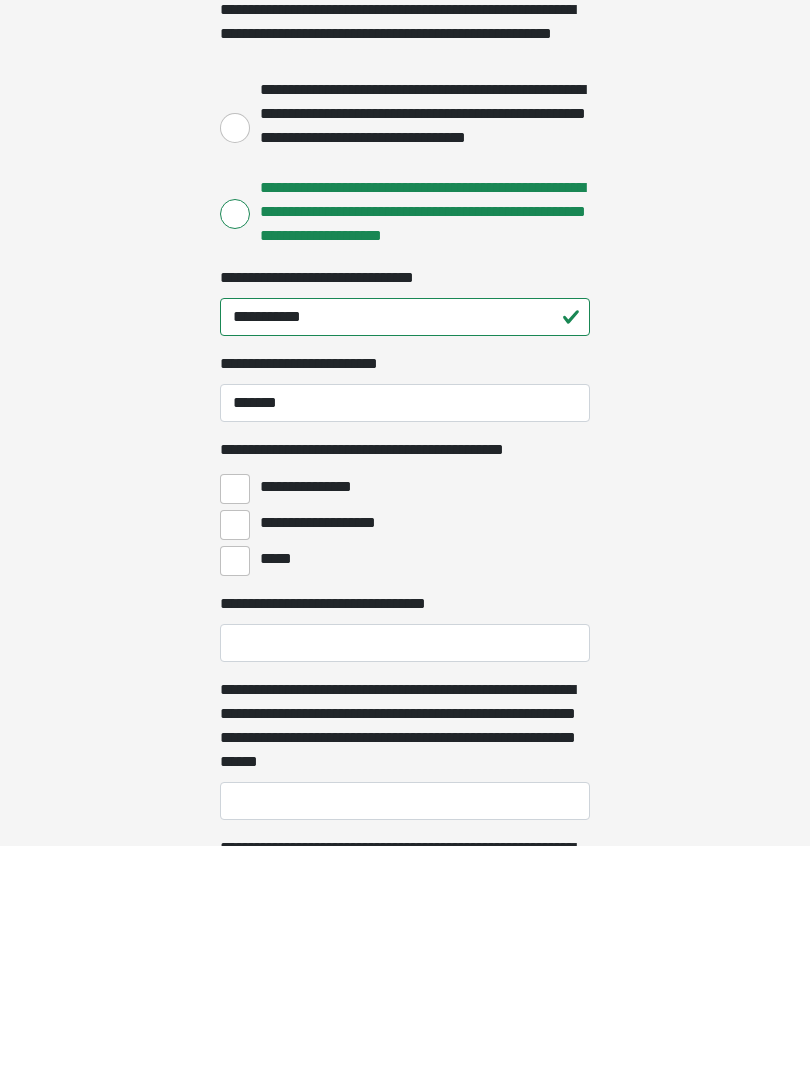 click on "**********" at bounding box center (235, 724) 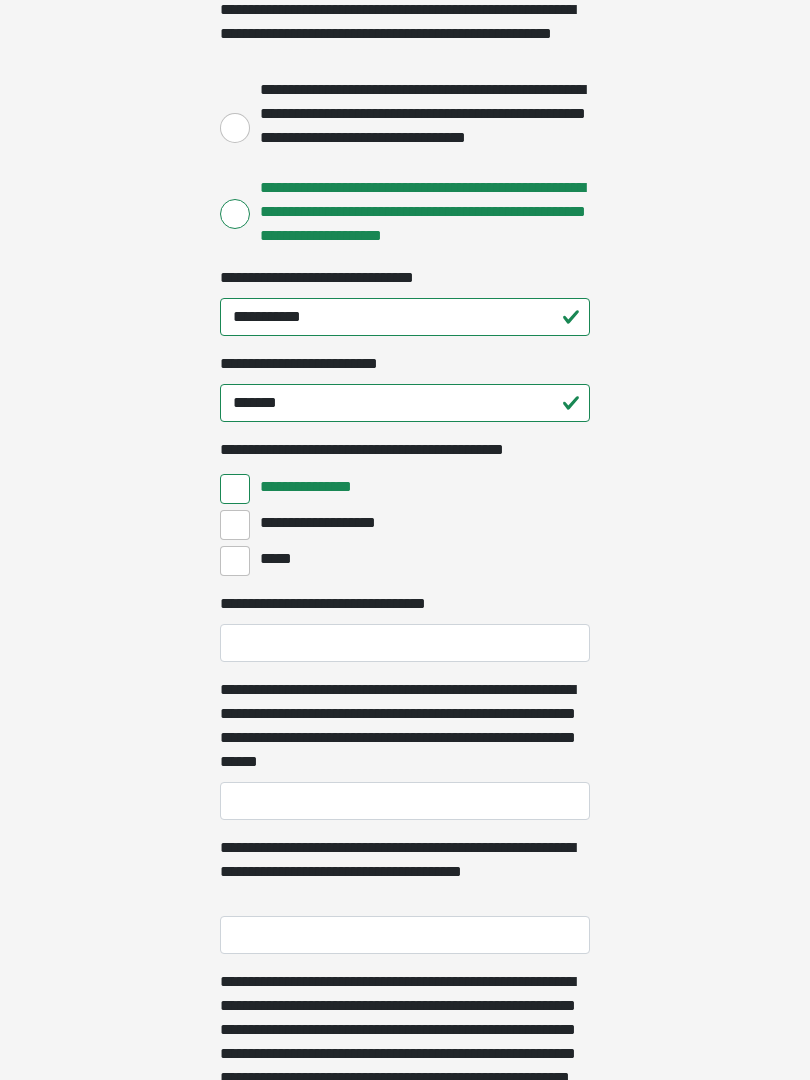 scroll, scrollTop: 356, scrollLeft: 0, axis: vertical 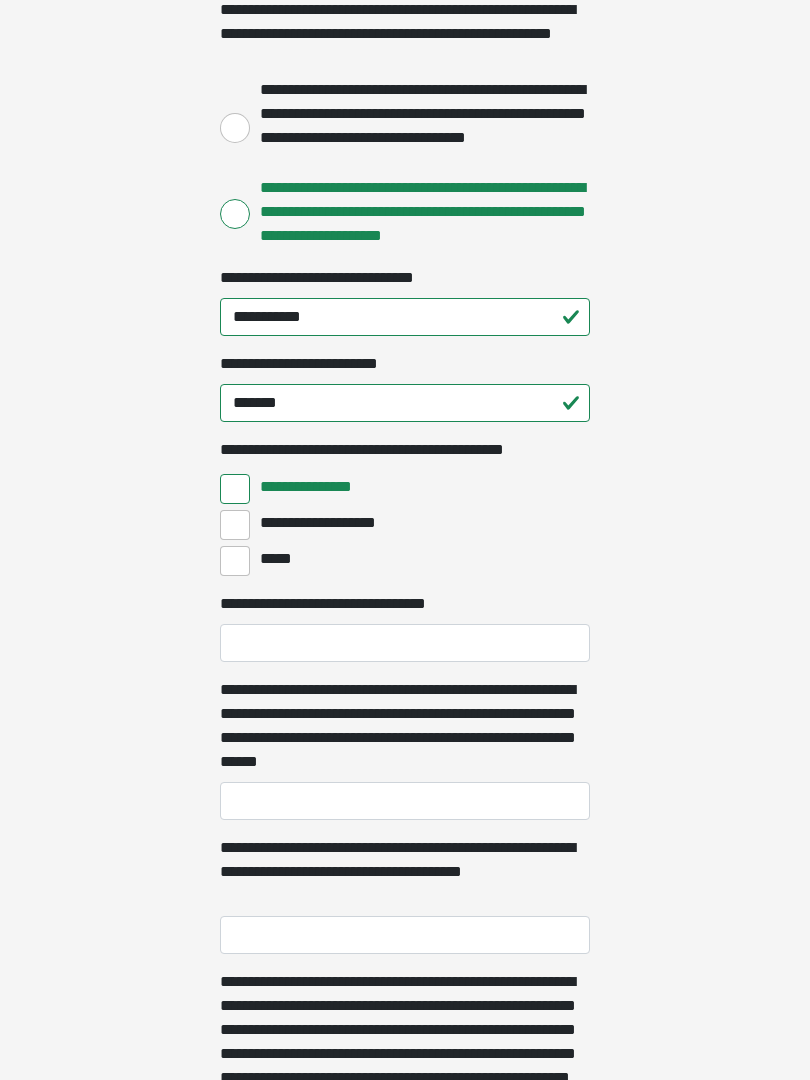 click on "**********" at bounding box center [235, 525] 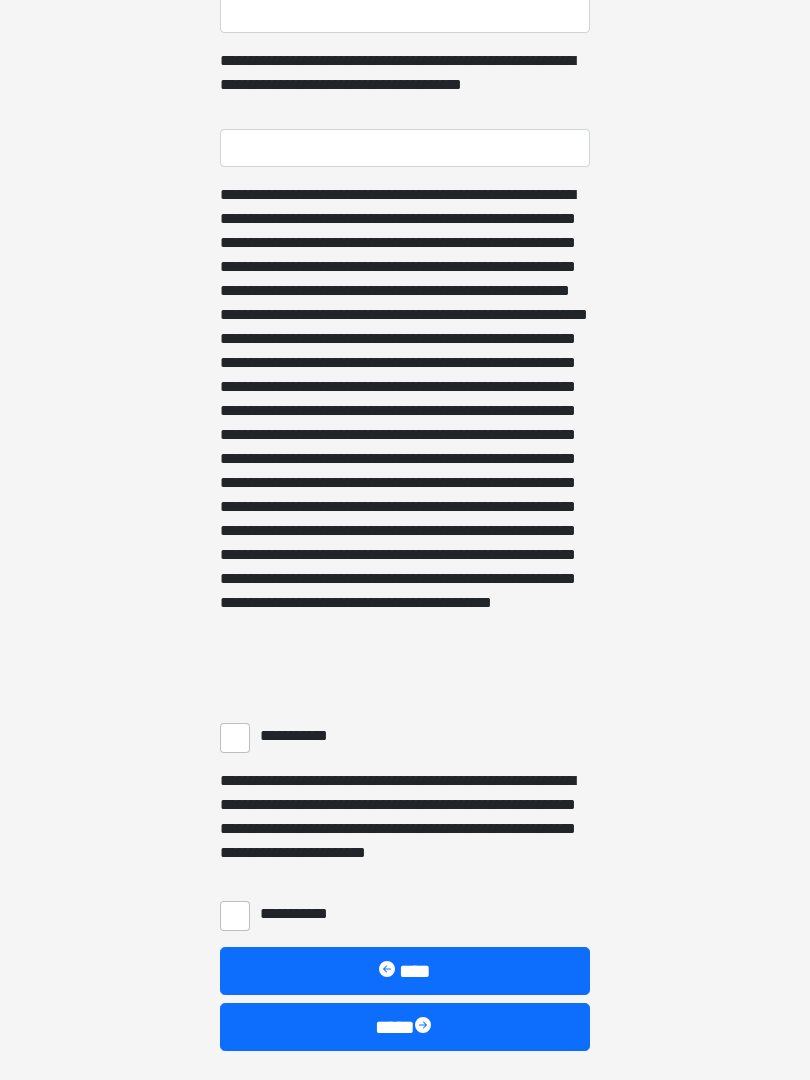 scroll, scrollTop: 1217, scrollLeft: 0, axis: vertical 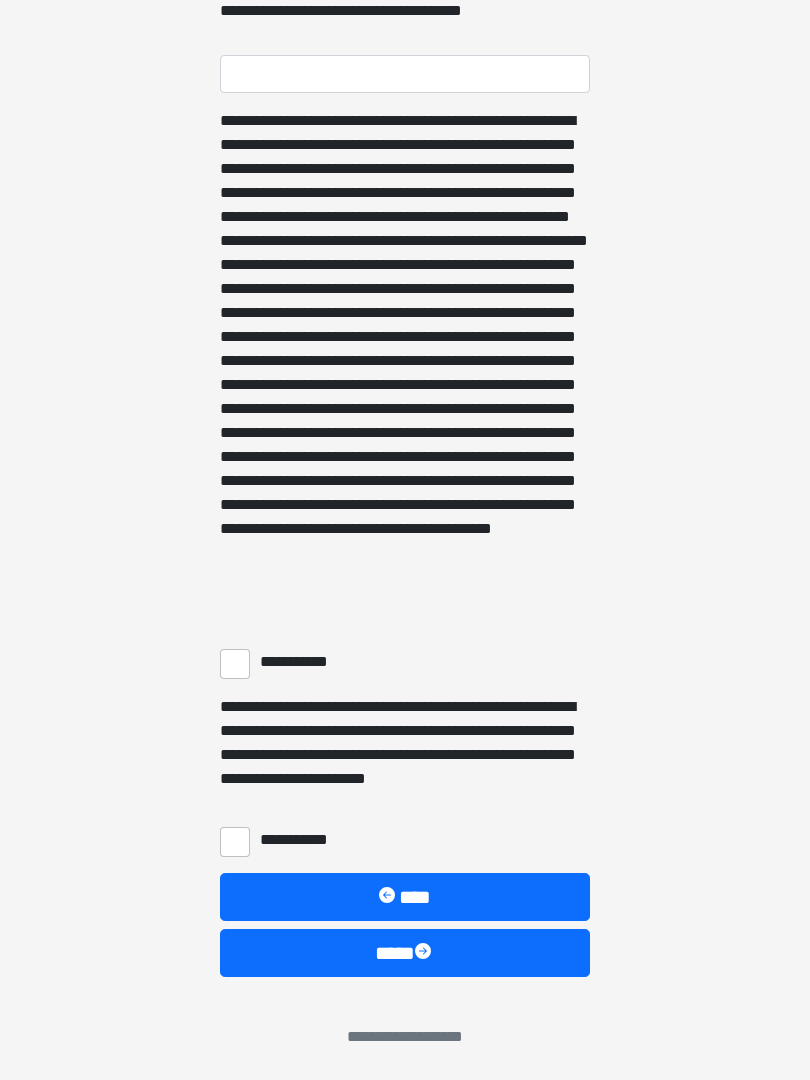 click on "**********" at bounding box center [235, 664] 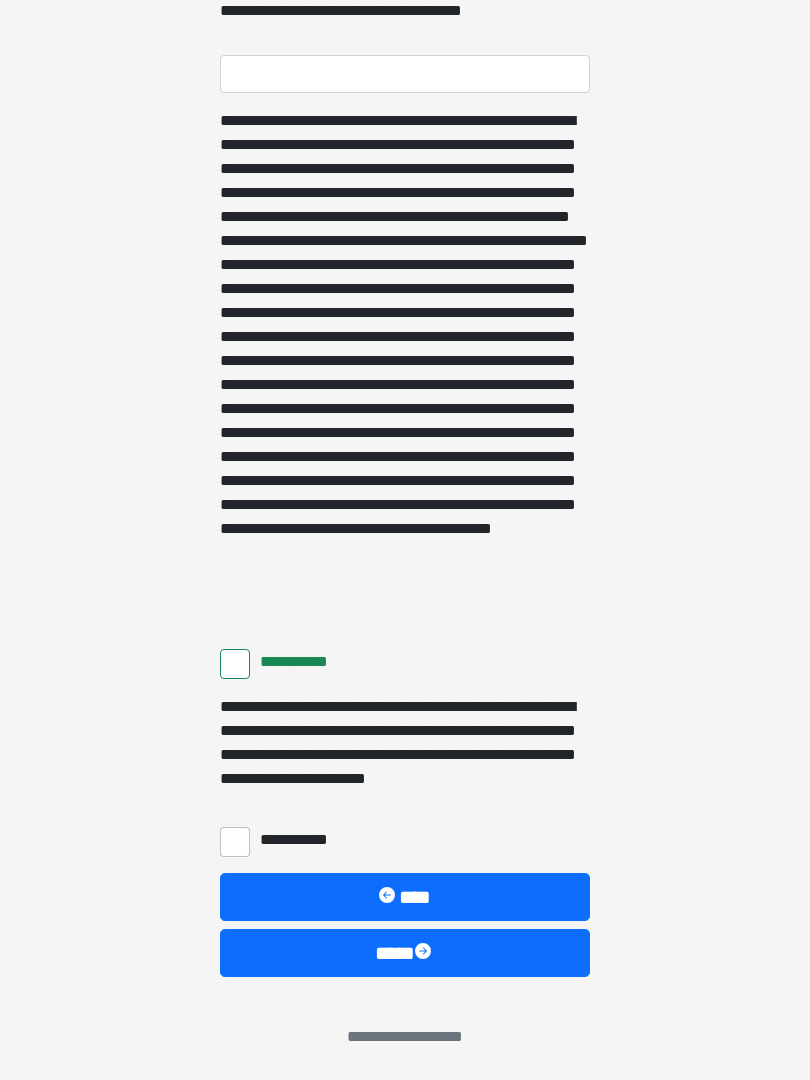 click on "**********" at bounding box center [235, 842] 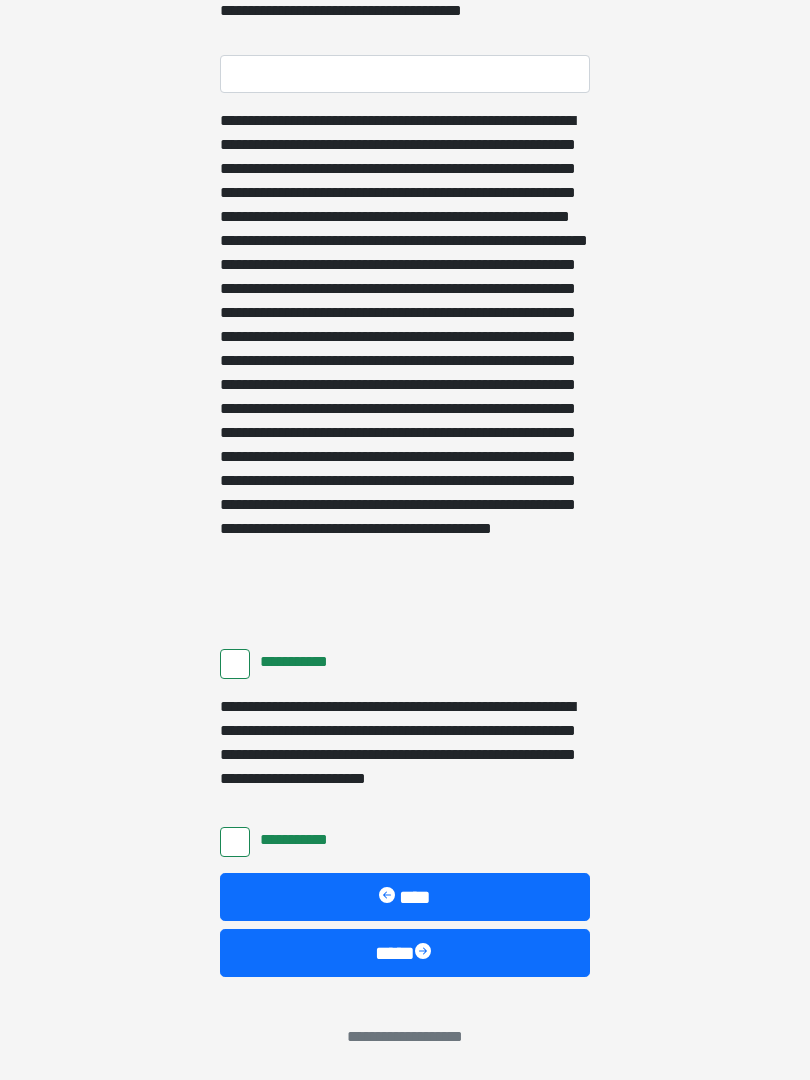 click on "****" at bounding box center (405, 953) 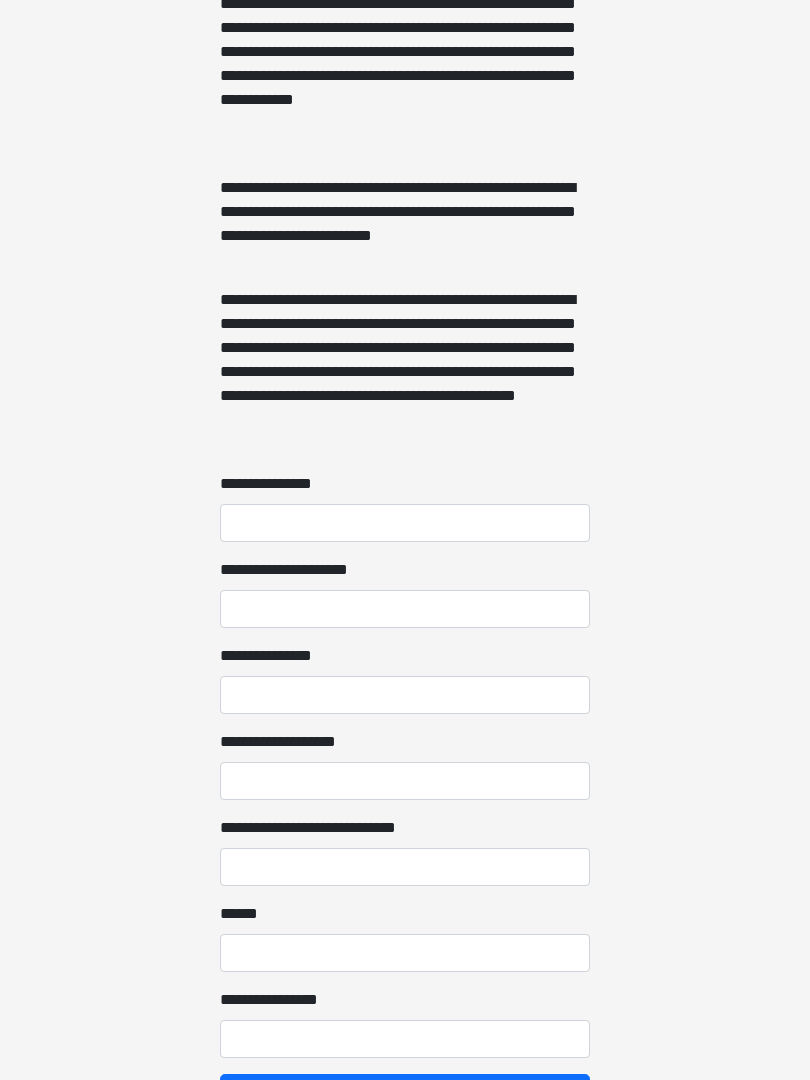 scroll, scrollTop: 1258, scrollLeft: 0, axis: vertical 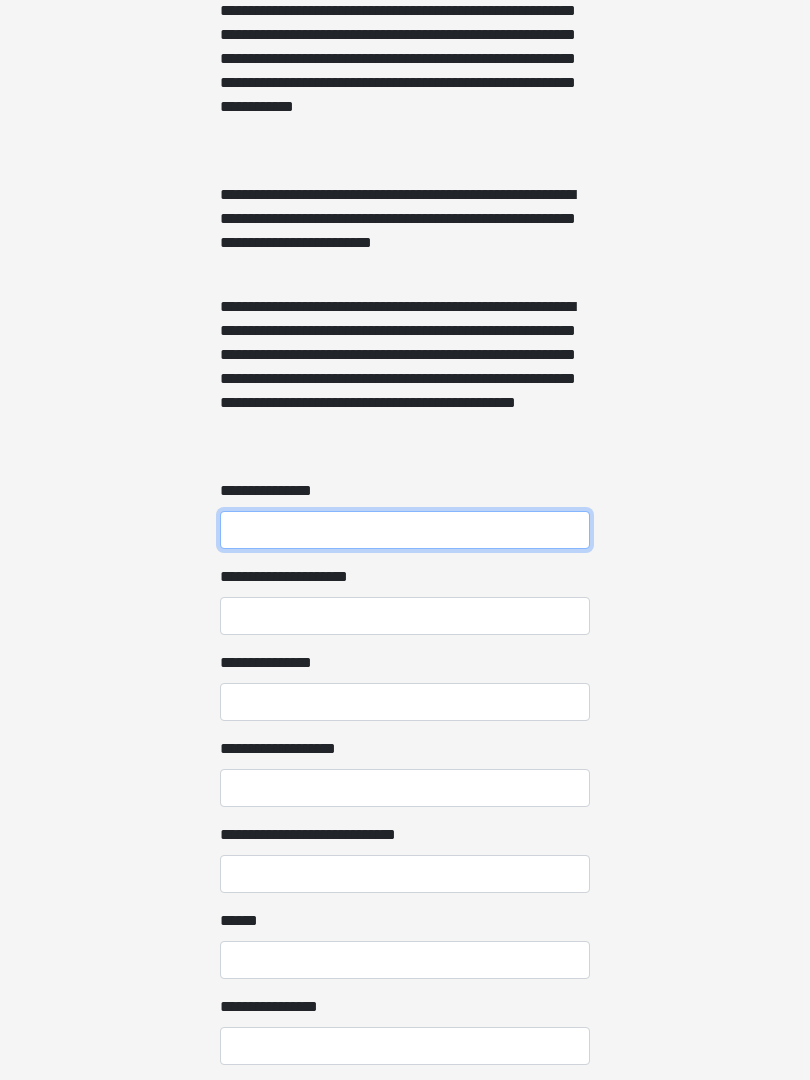 click on "**********" at bounding box center (405, 531) 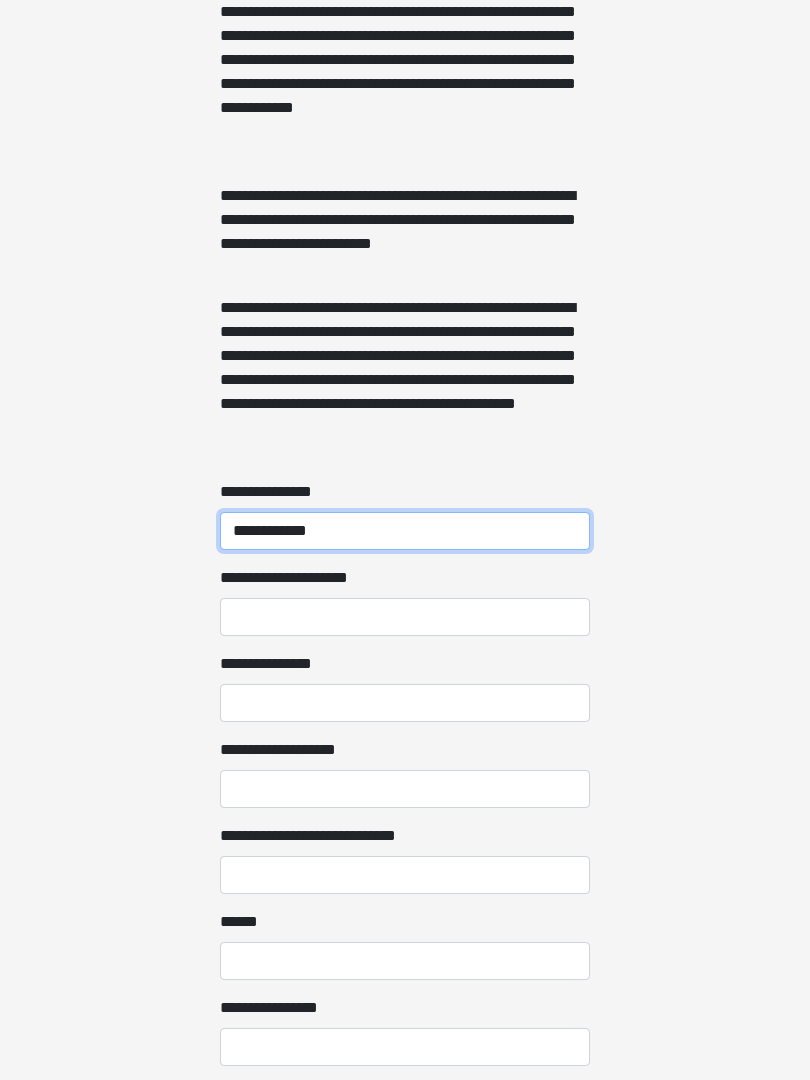 type on "**********" 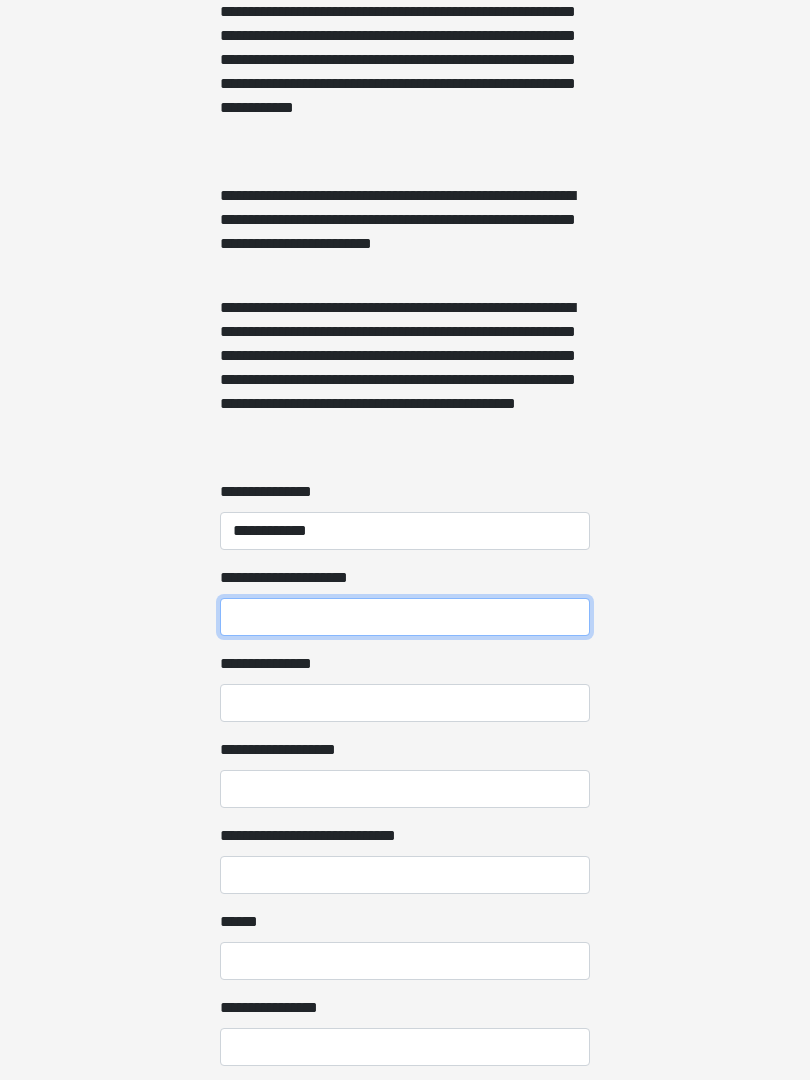 click on "**********" at bounding box center [405, 617] 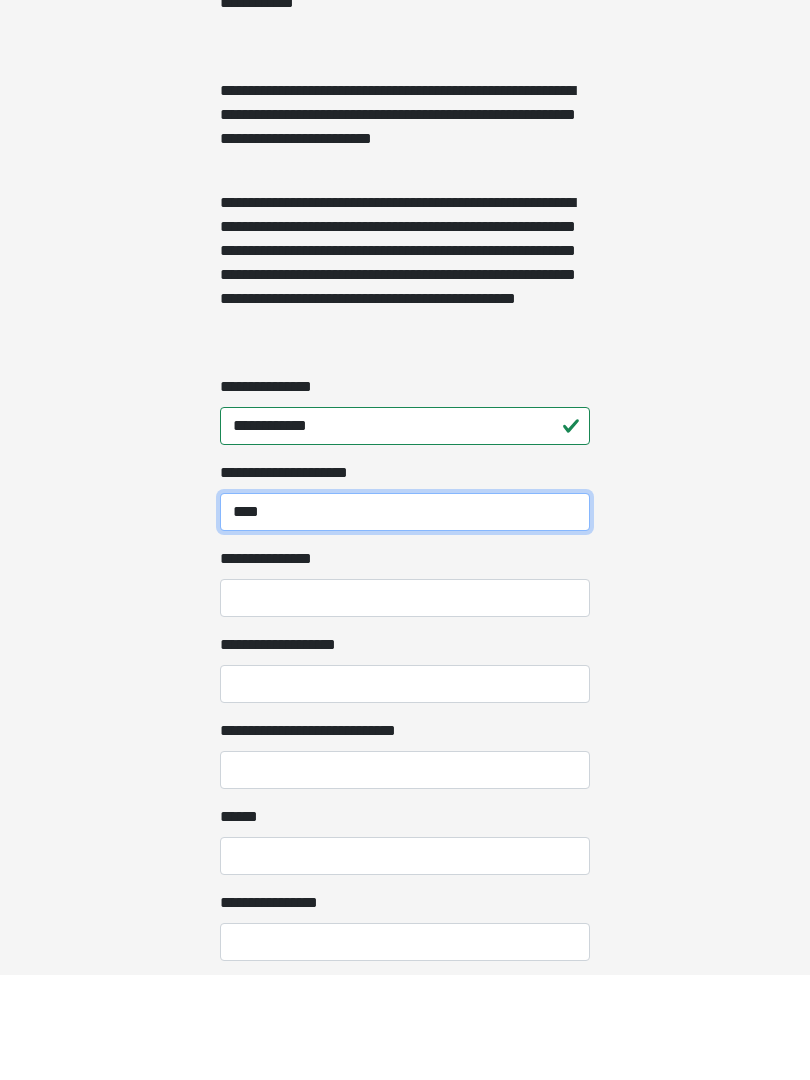 type on "****" 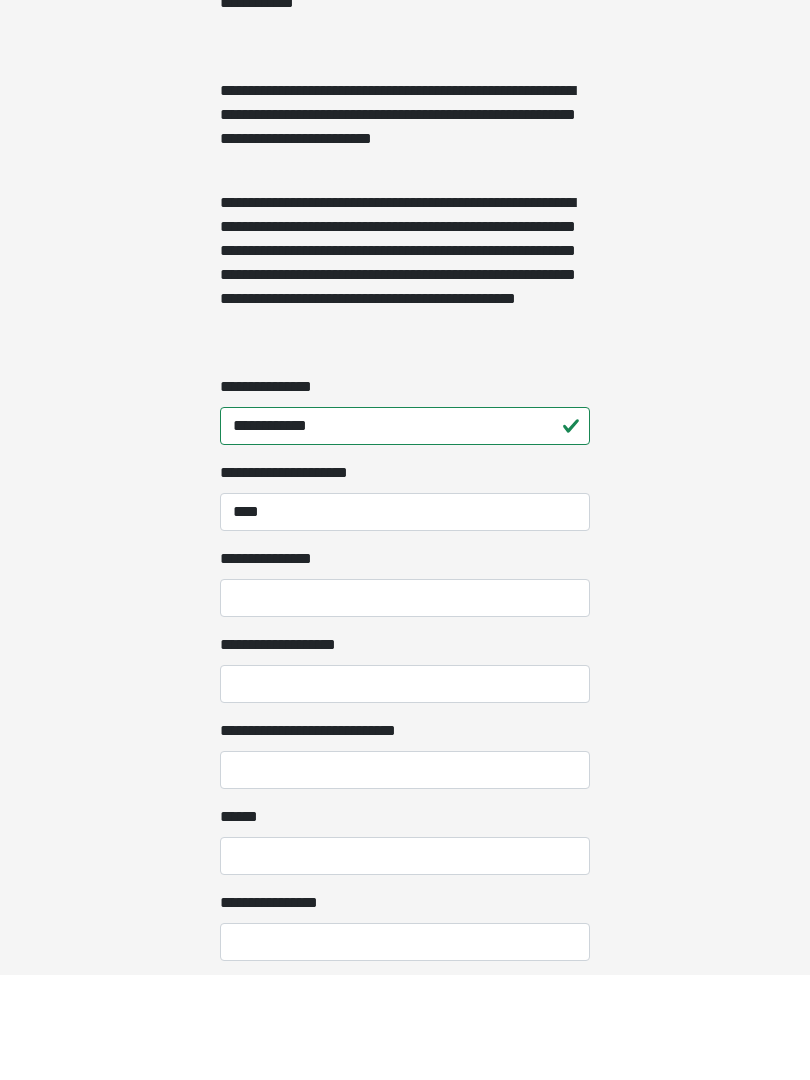 click on "**********" at bounding box center (405, 703) 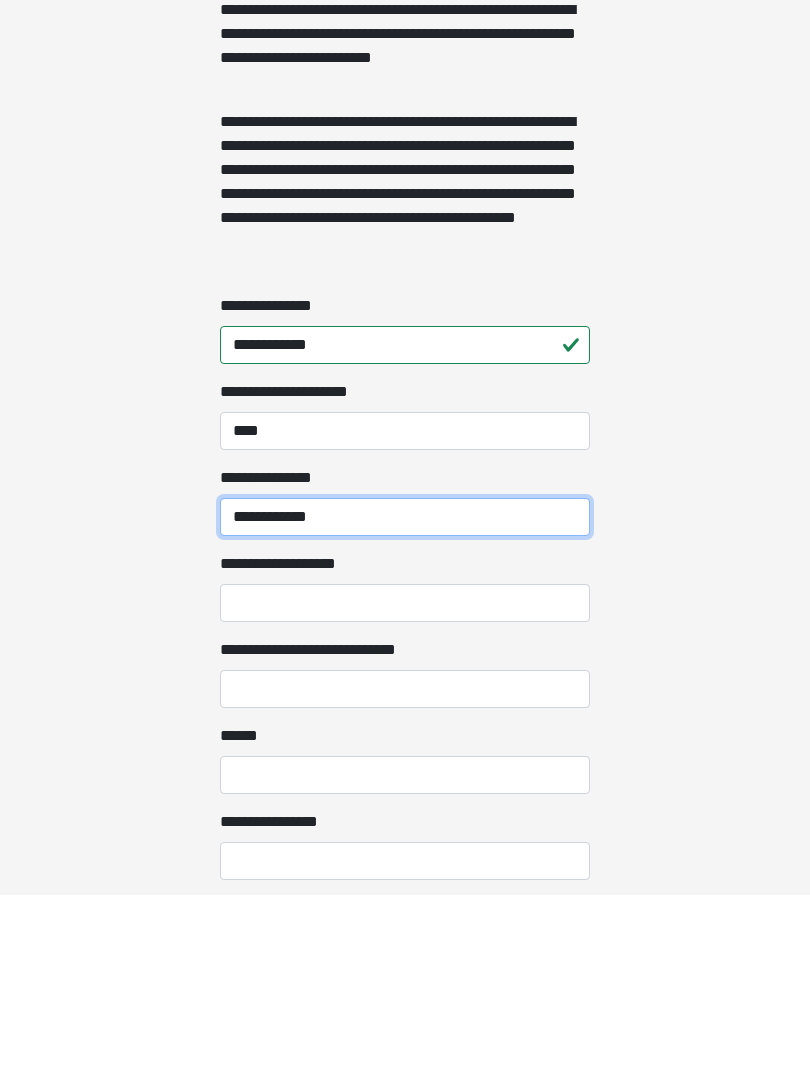 type on "**********" 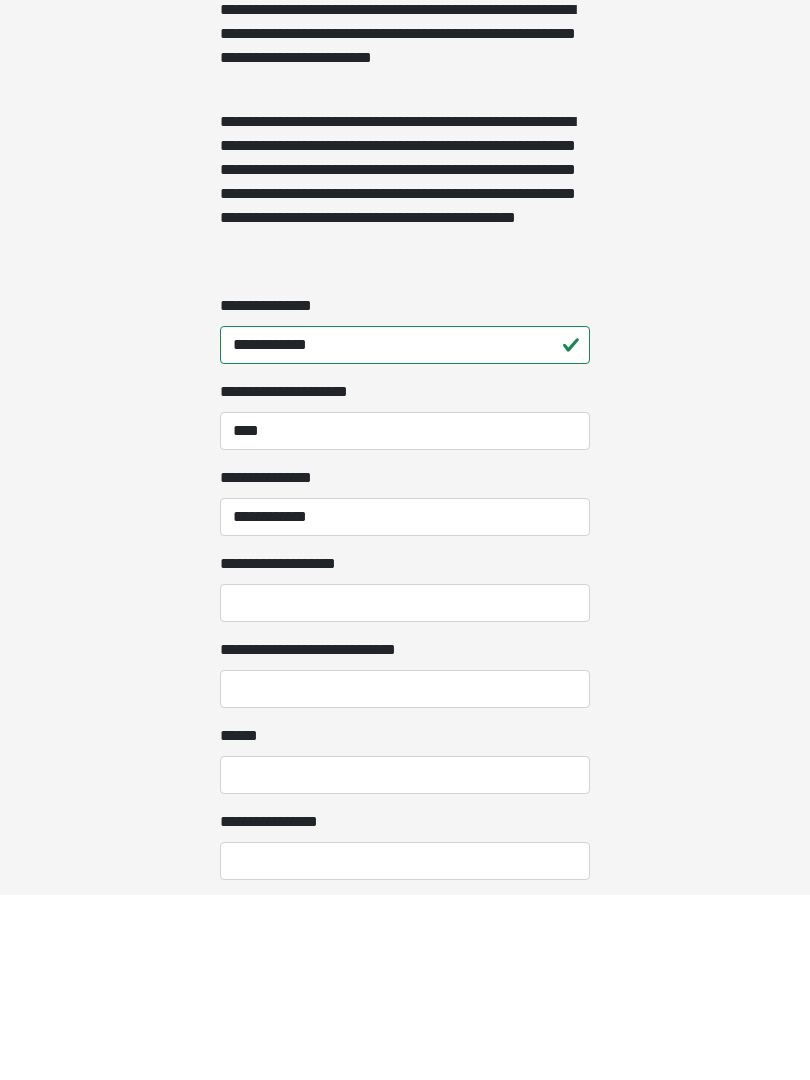 click on "**********" at bounding box center [405, 789] 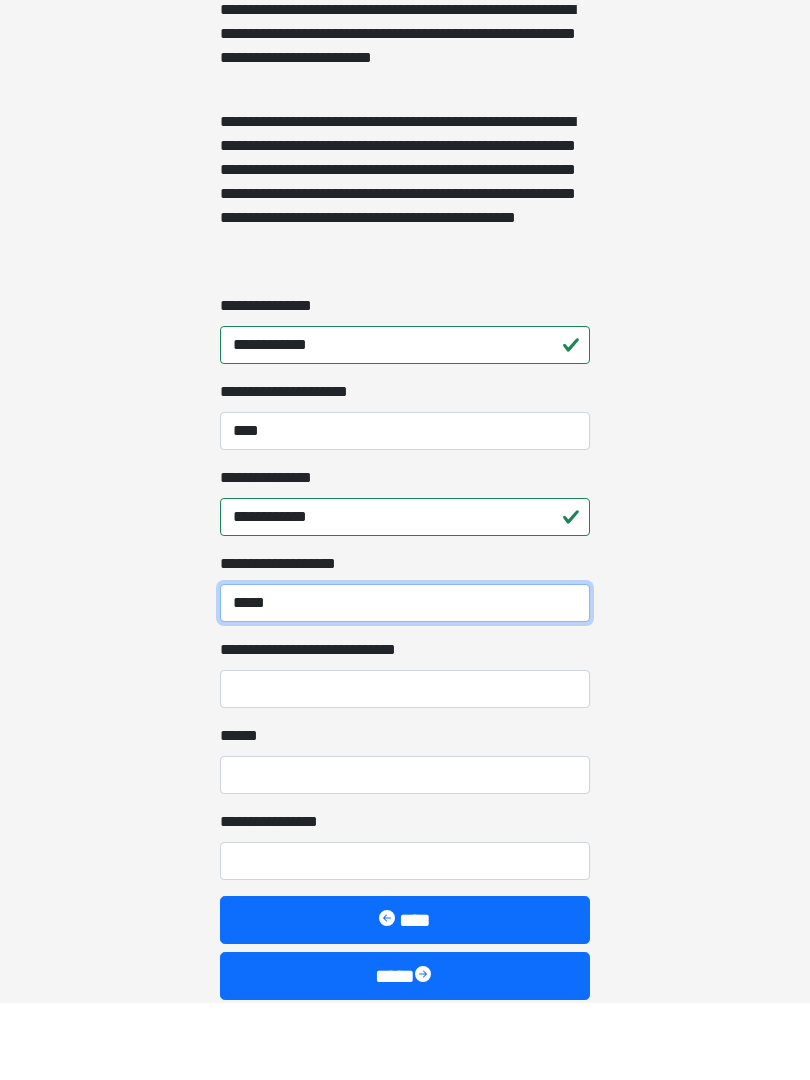 scroll, scrollTop: 1367, scrollLeft: 0, axis: vertical 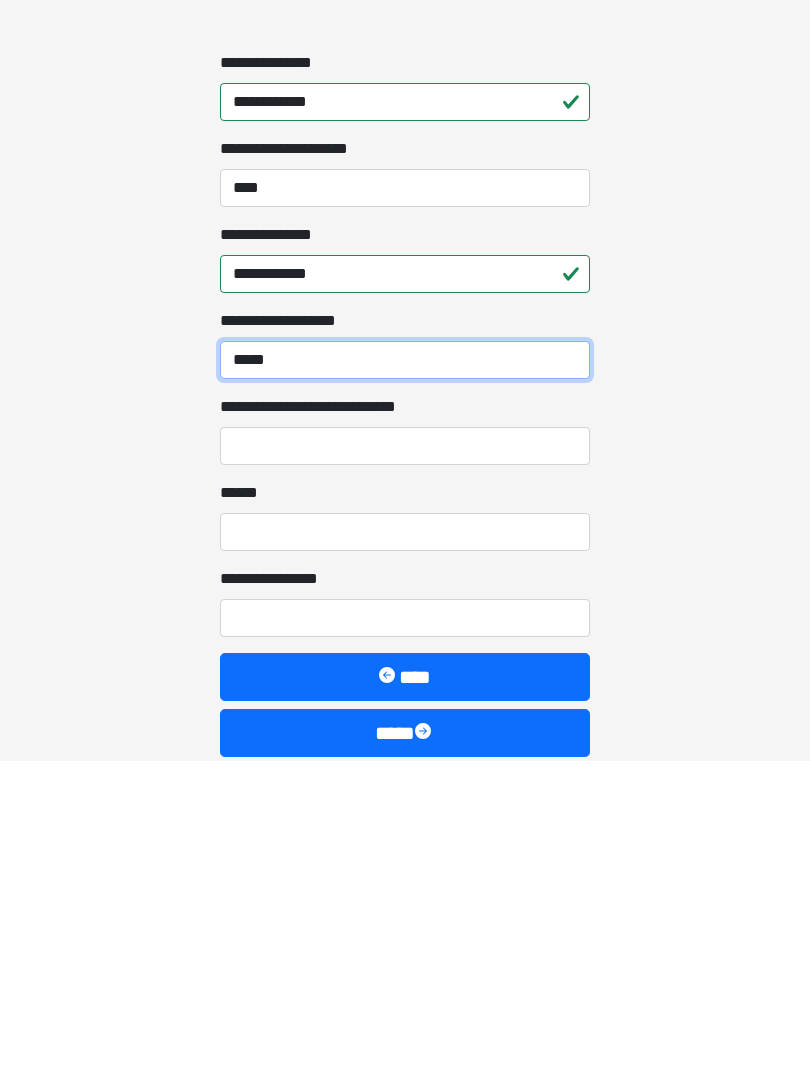 type on "*****" 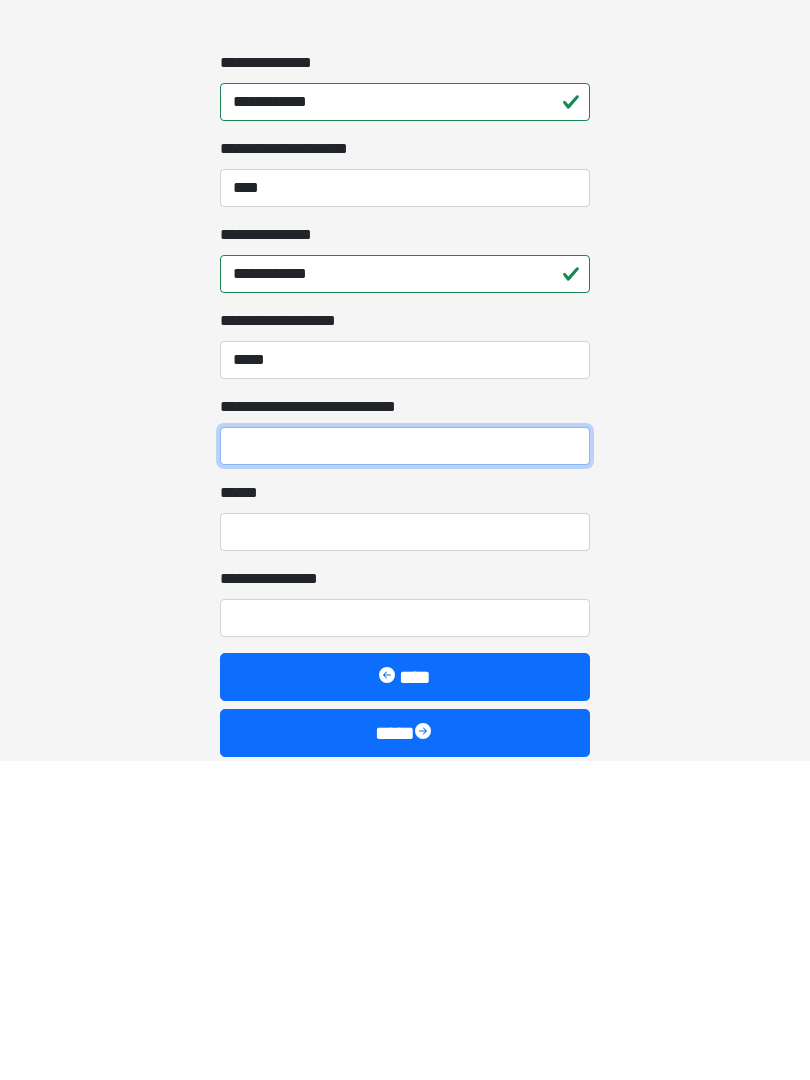 click on "**********" at bounding box center [405, 766] 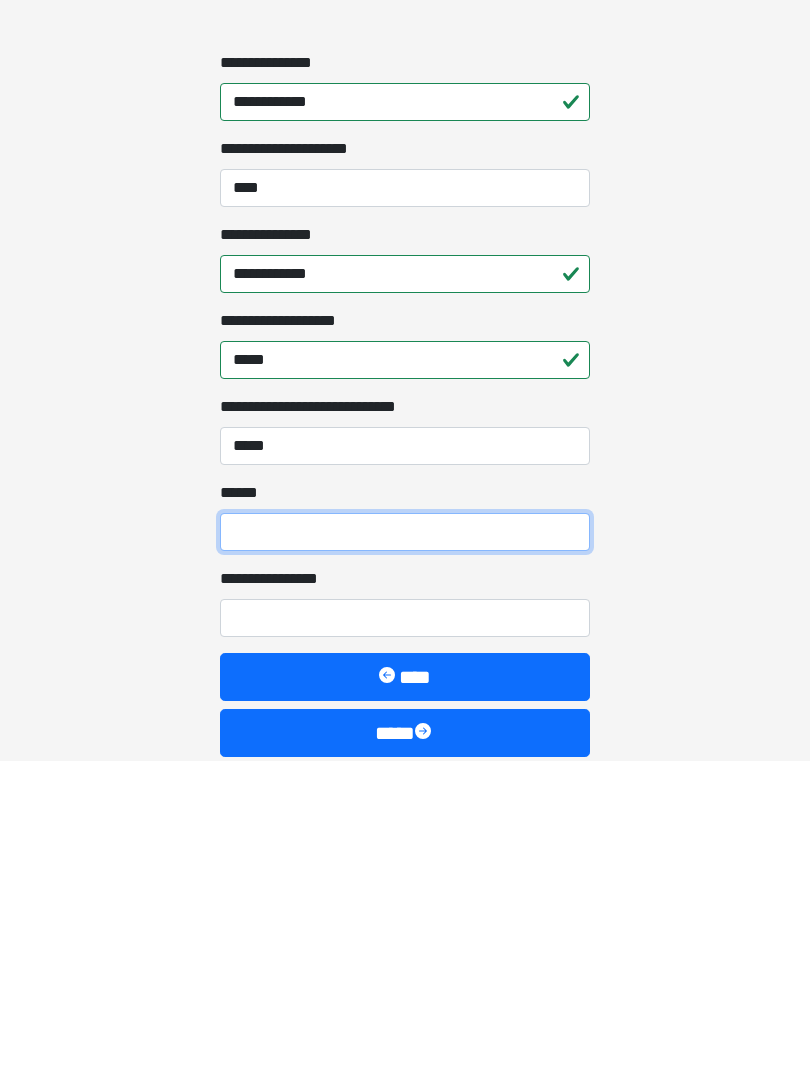 click on "**** *" at bounding box center [405, 852] 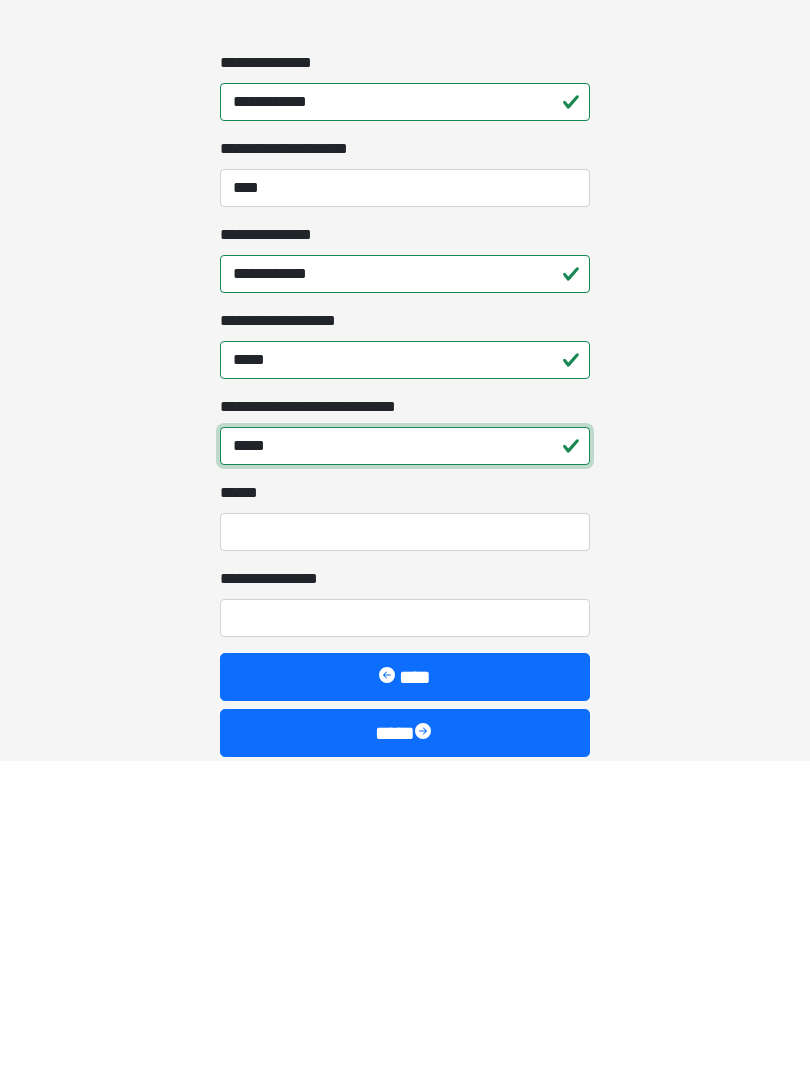 click on "*****" at bounding box center (405, 766) 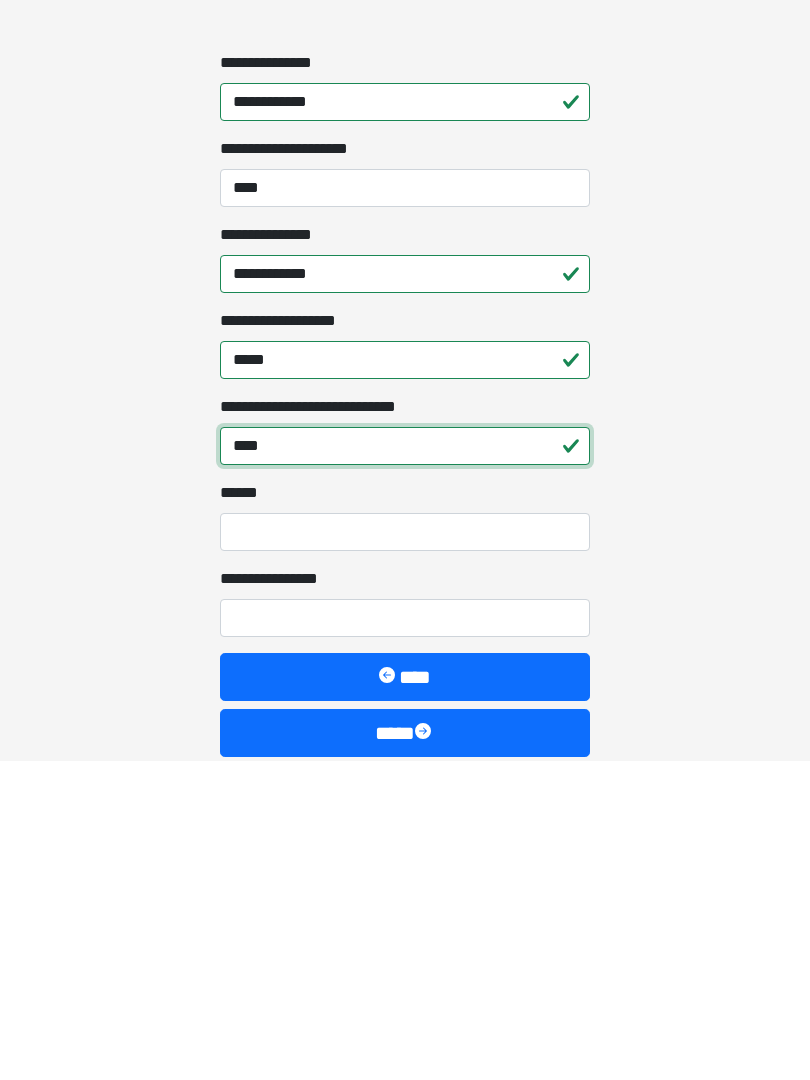 type on "****" 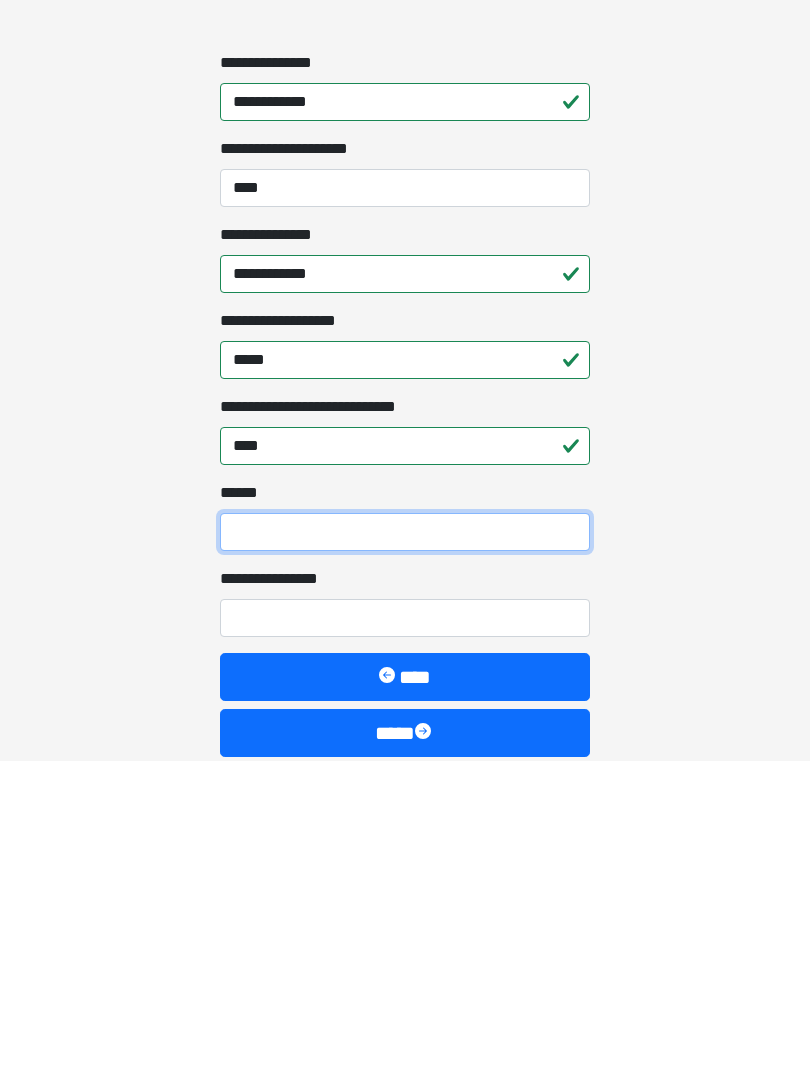 click on "**** *" at bounding box center (405, 852) 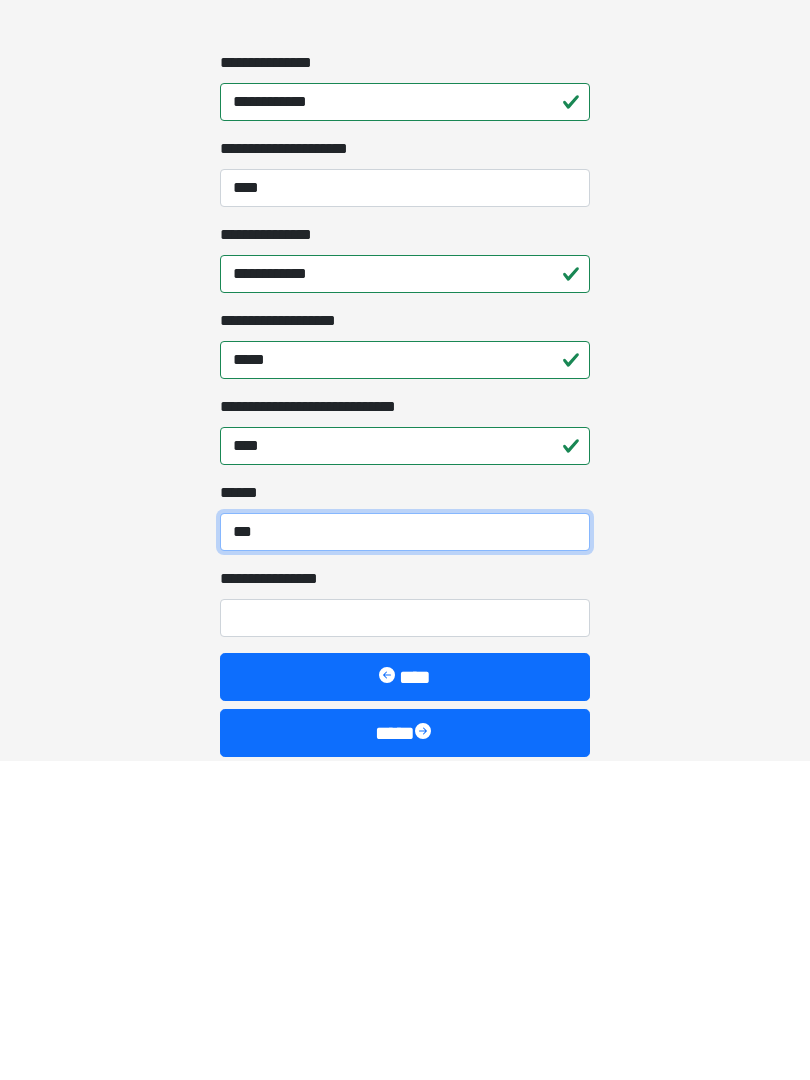 type on "***" 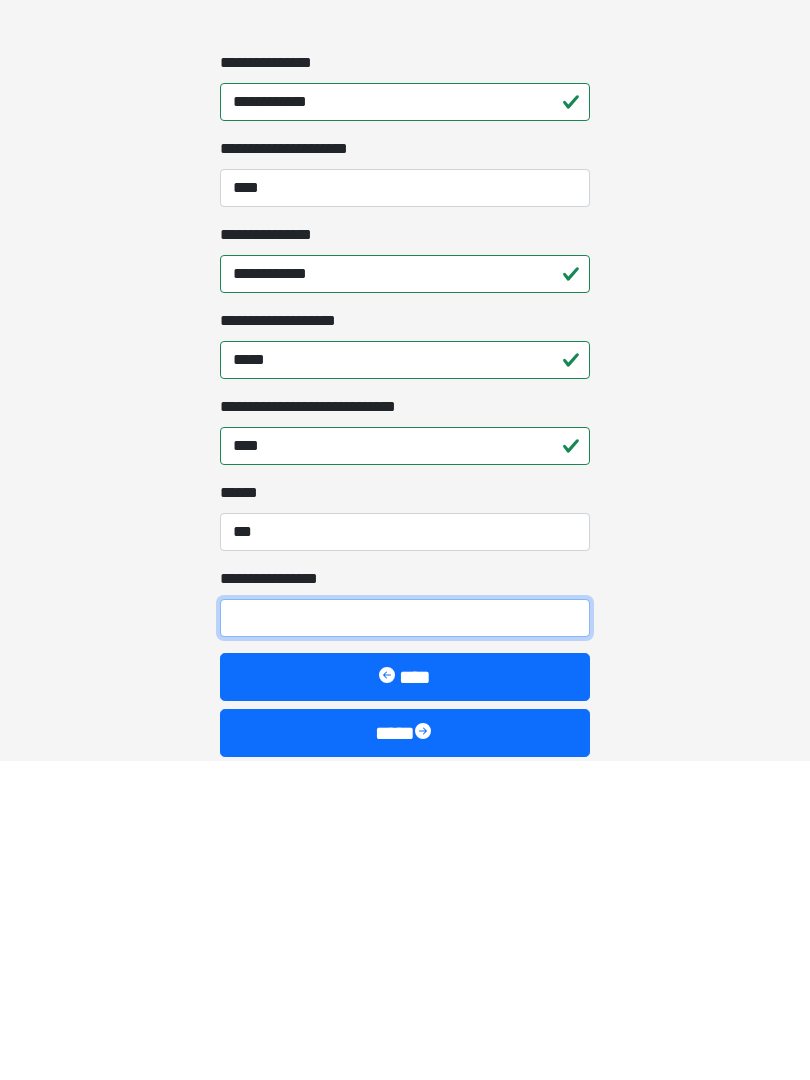 click on "**********" at bounding box center [405, 938] 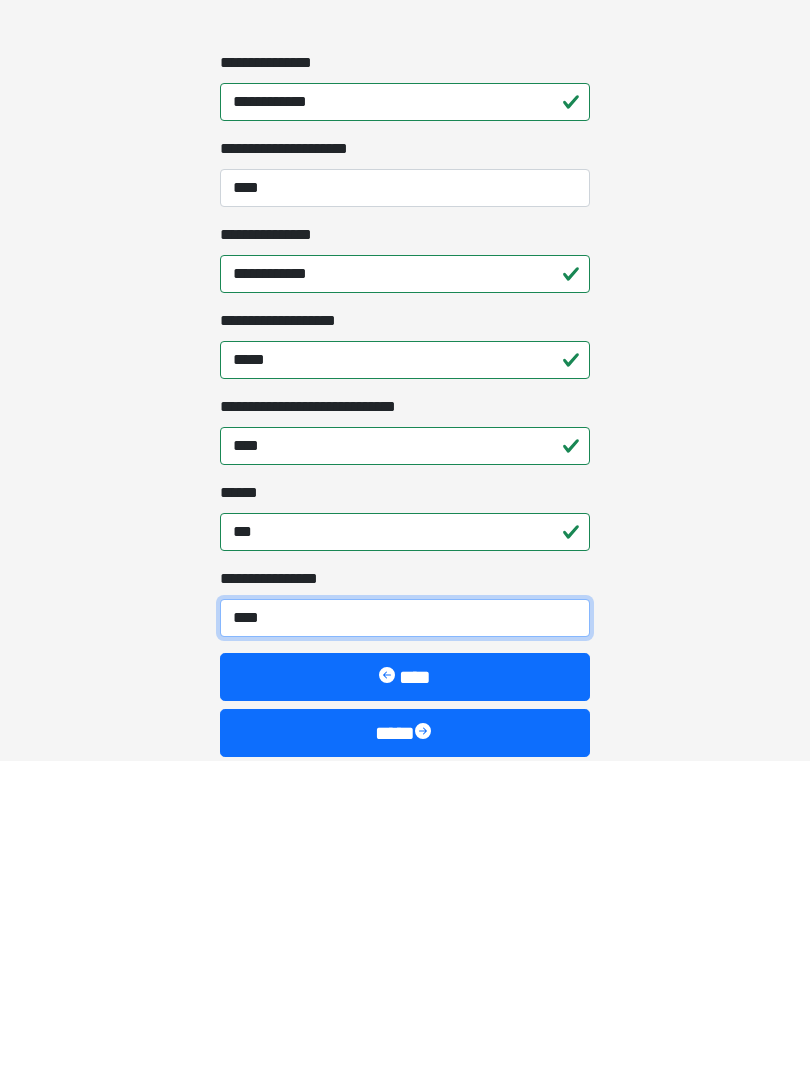 type on "*****" 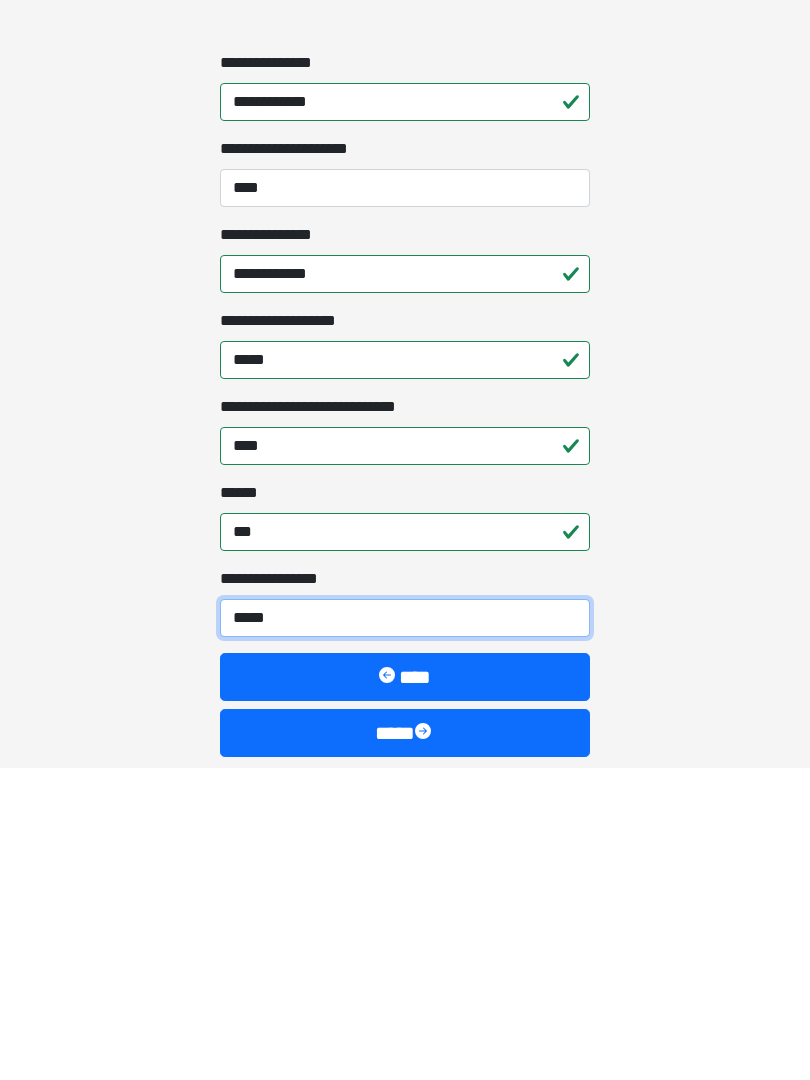 scroll, scrollTop: 1467, scrollLeft: 0, axis: vertical 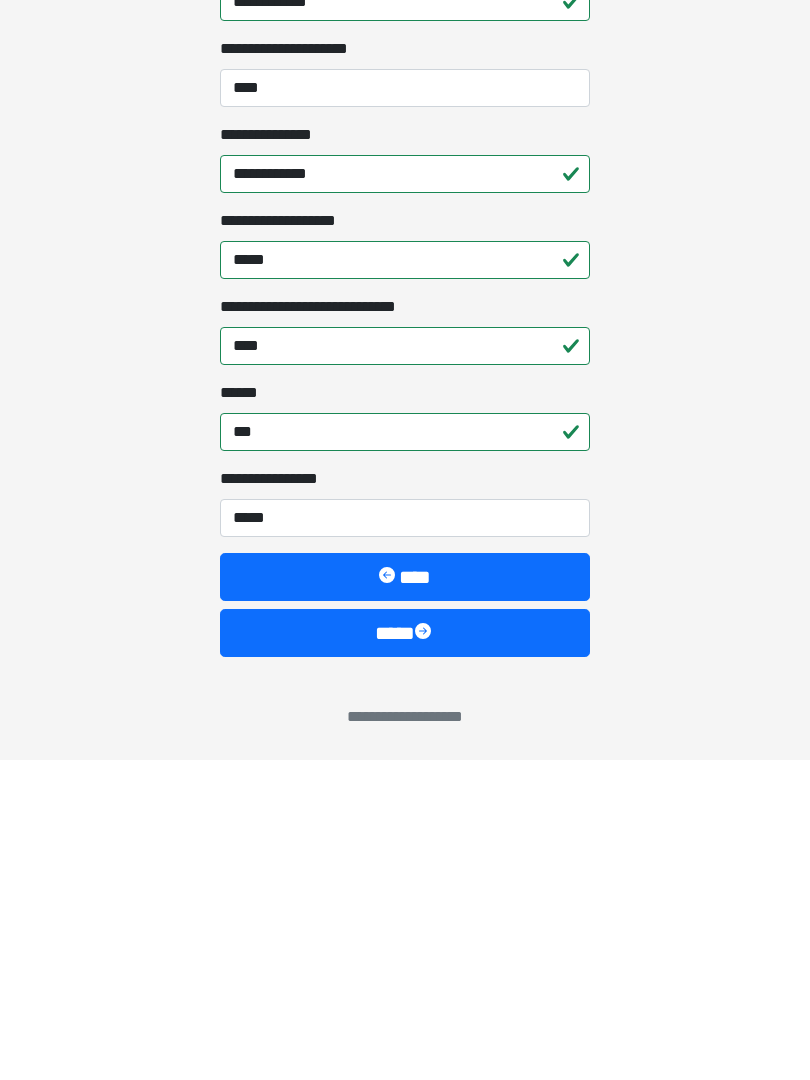 click on "****" at bounding box center [405, 953] 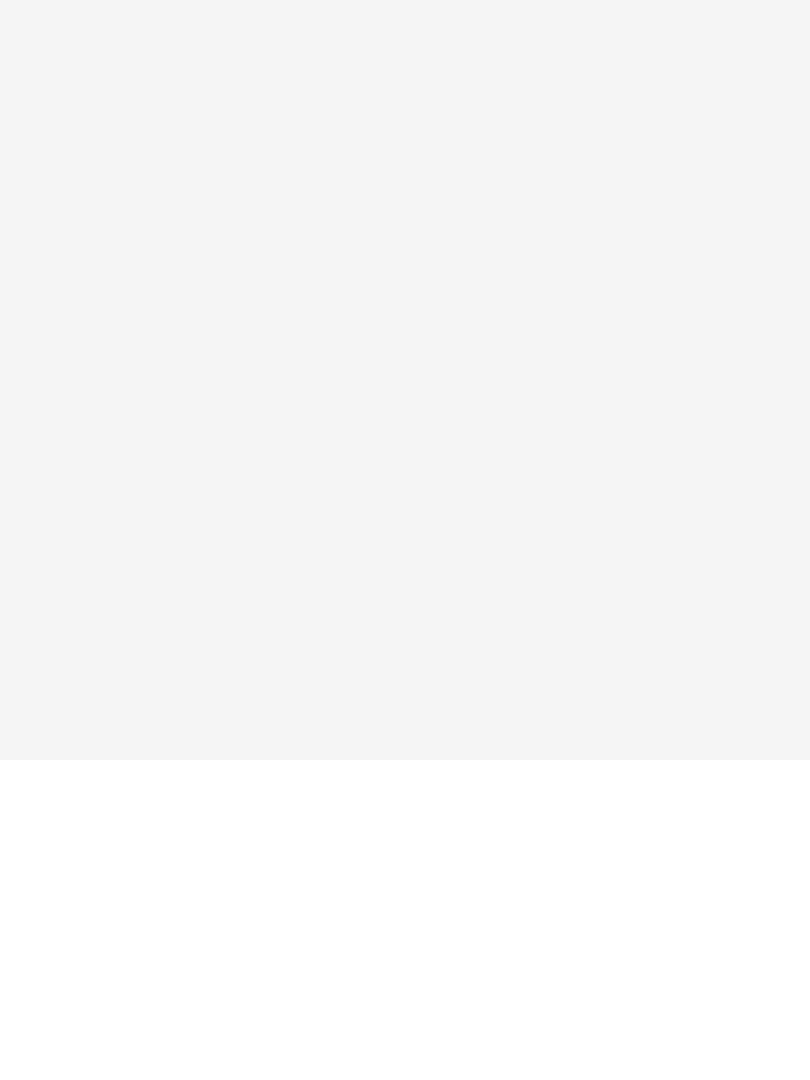 scroll, scrollTop: 0, scrollLeft: 0, axis: both 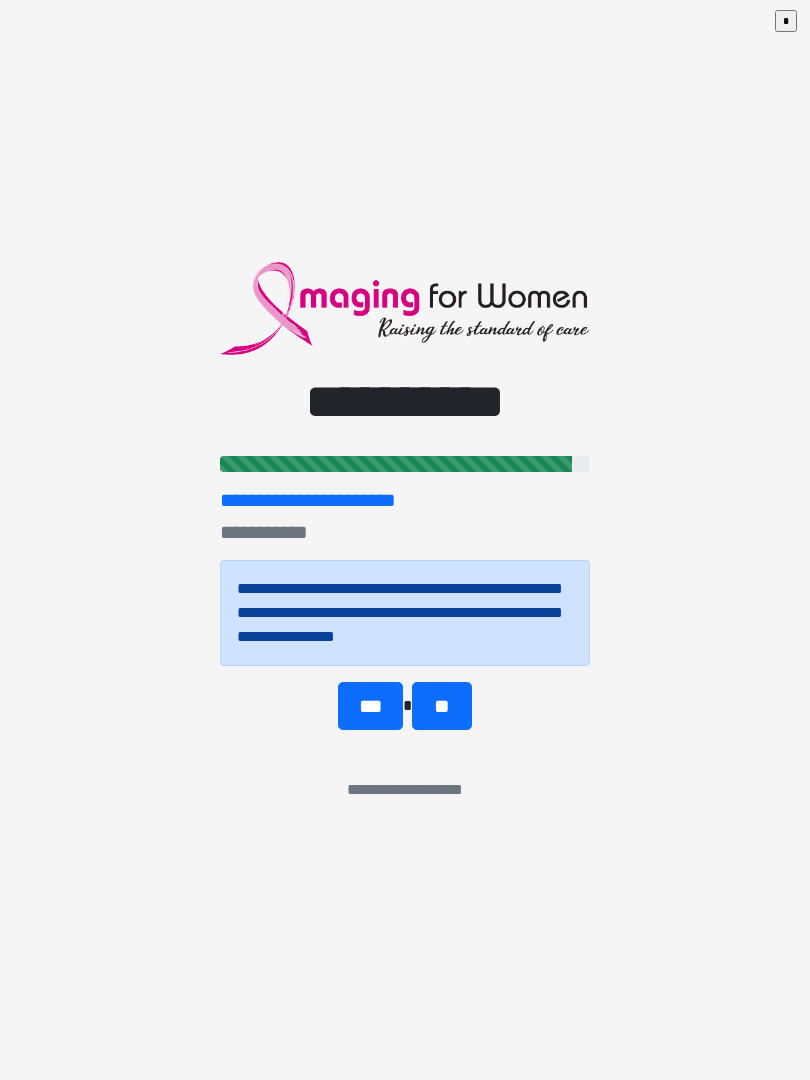 click on "***" at bounding box center [370, 706] 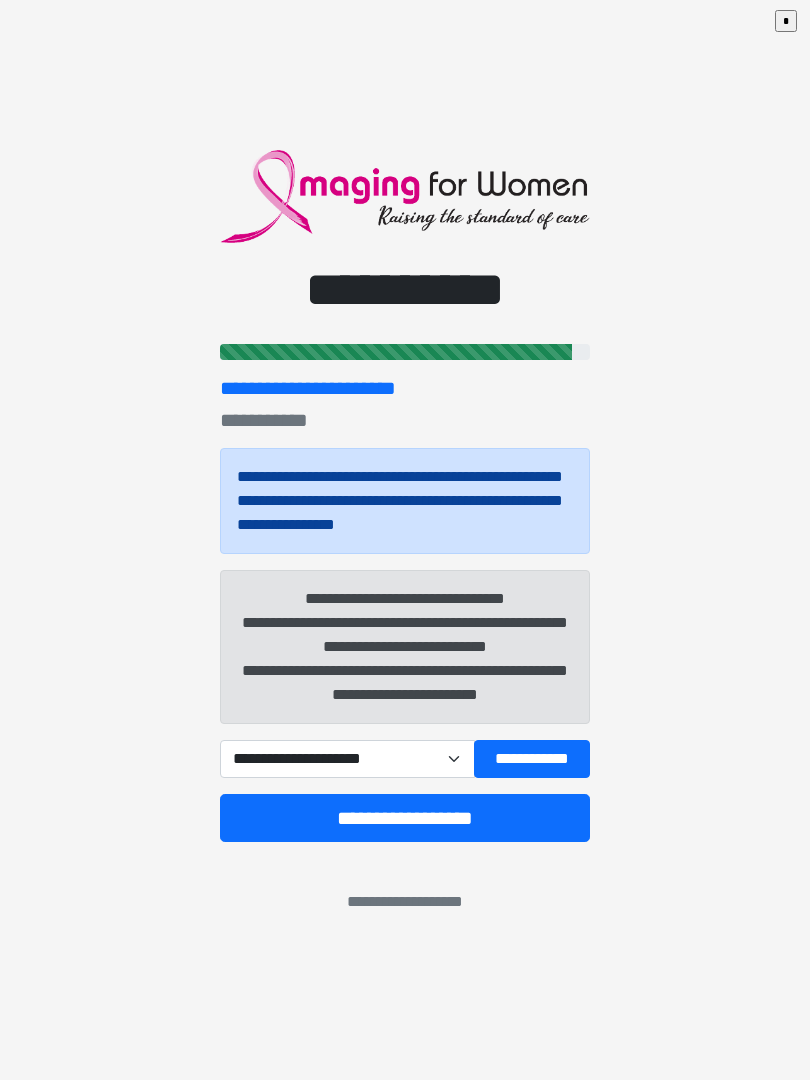click on "**********" at bounding box center (532, 759) 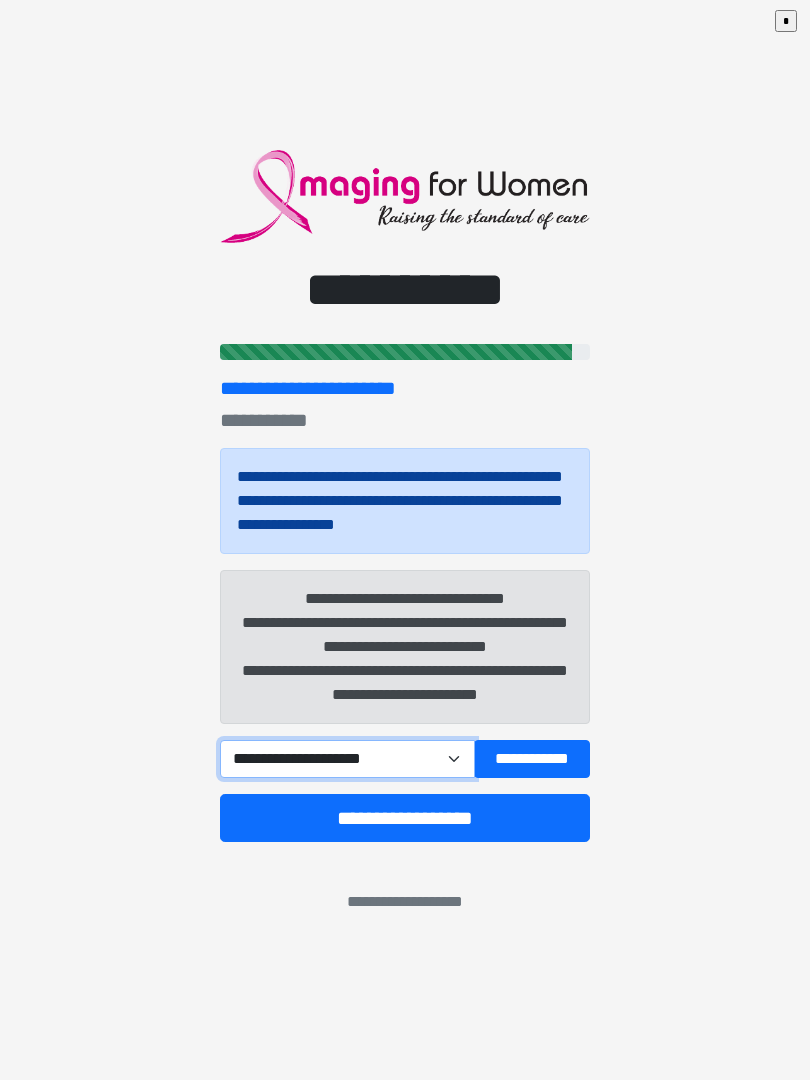 click on "**********" at bounding box center [347, 759] 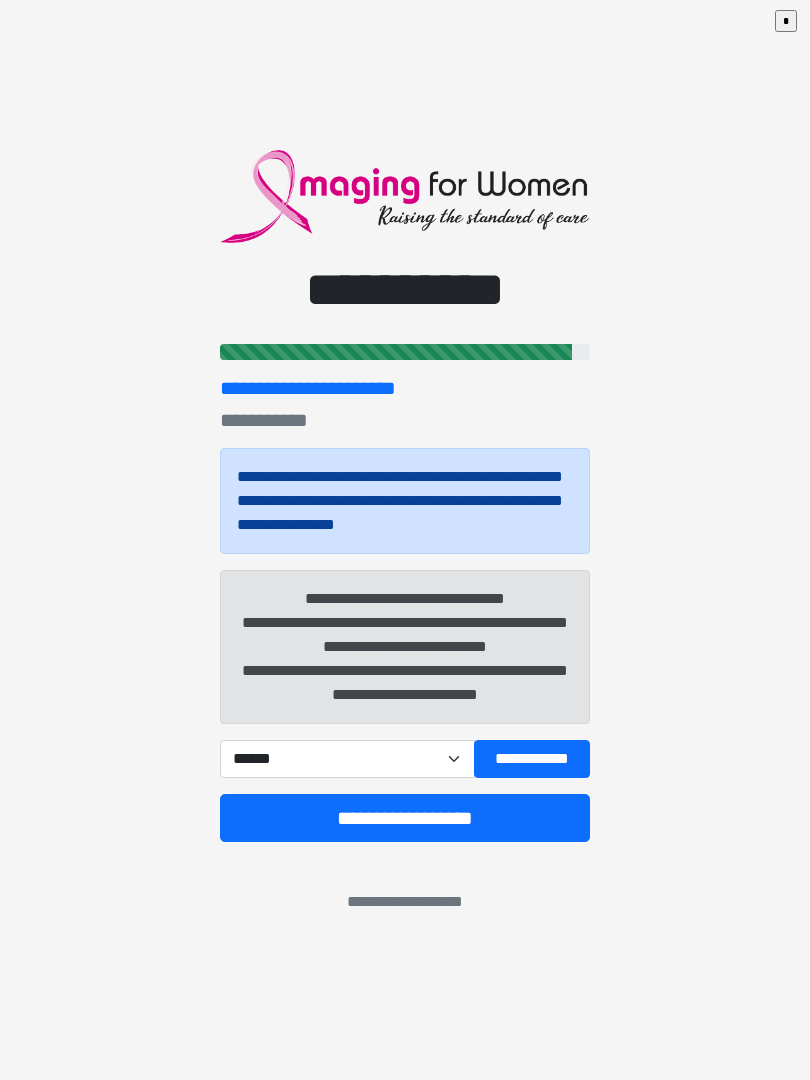 click on "**********" at bounding box center [405, 818] 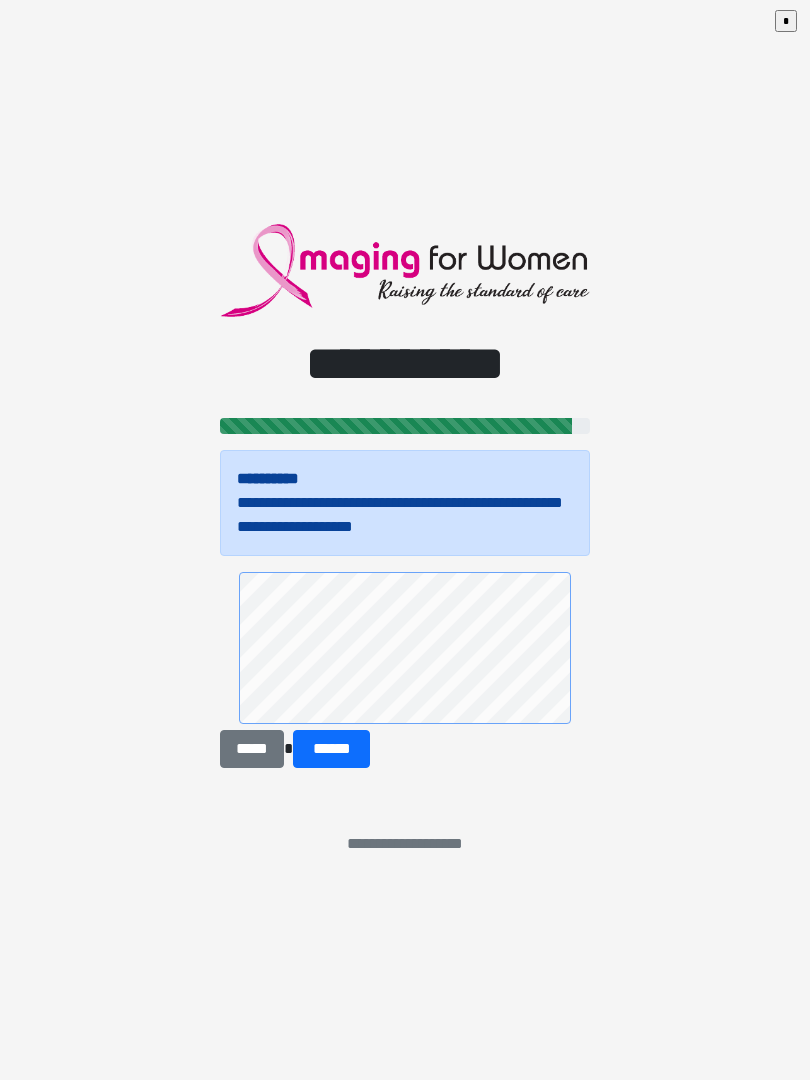 click on "******" at bounding box center (331, 749) 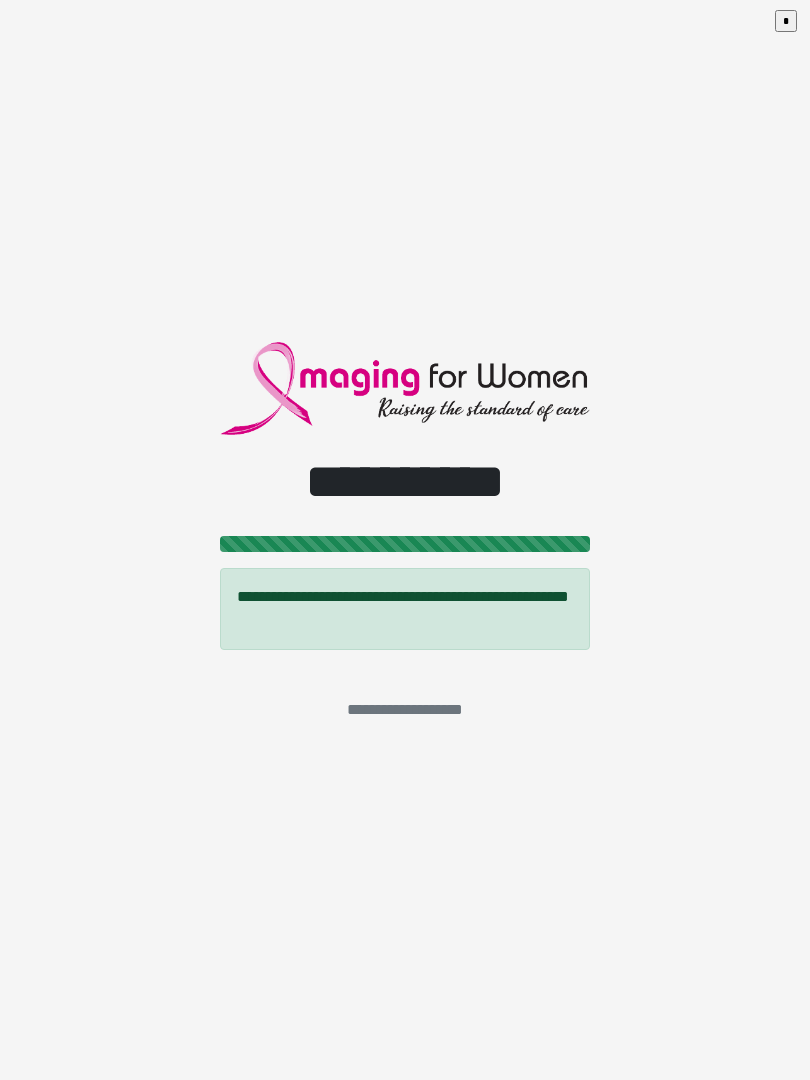 click on "*" at bounding box center (786, 21) 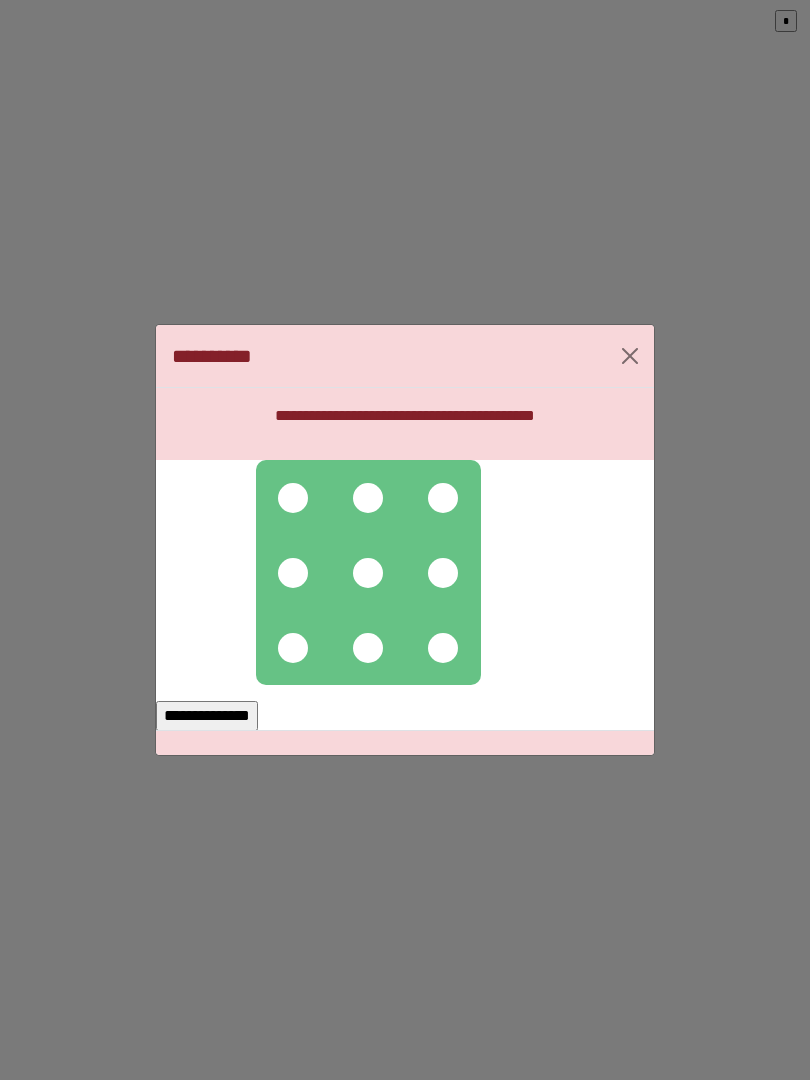 click at bounding box center (368, 573) 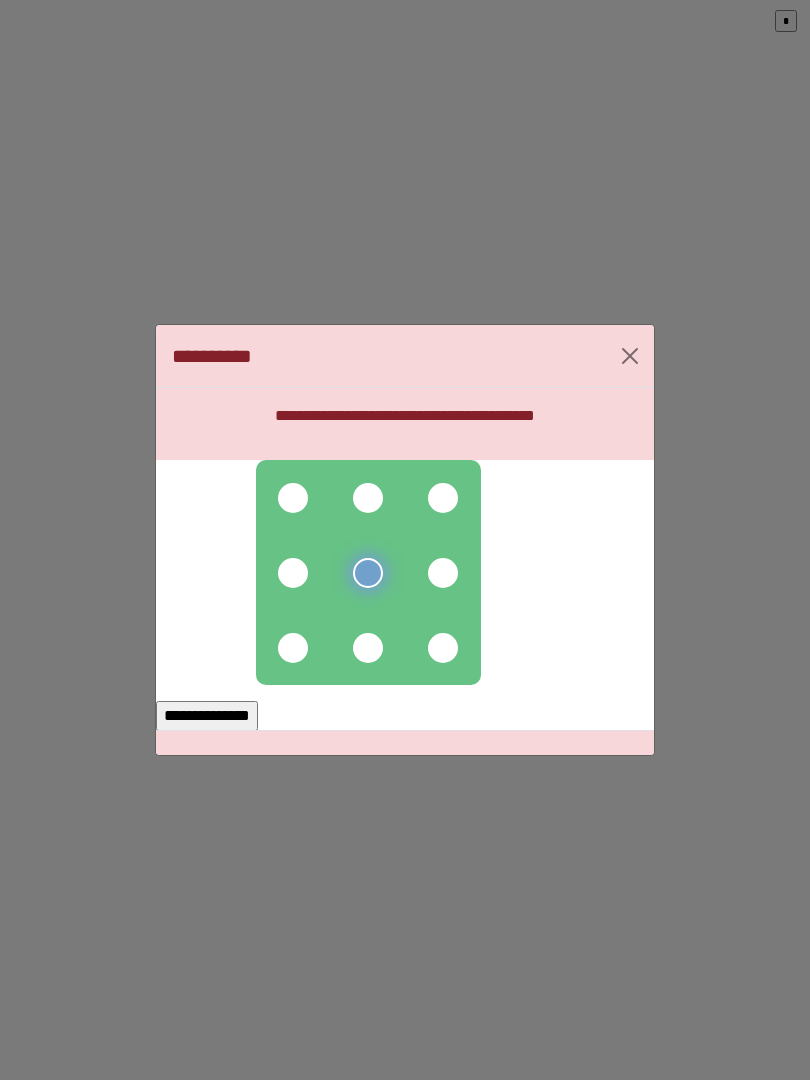 click at bounding box center [293, 648] 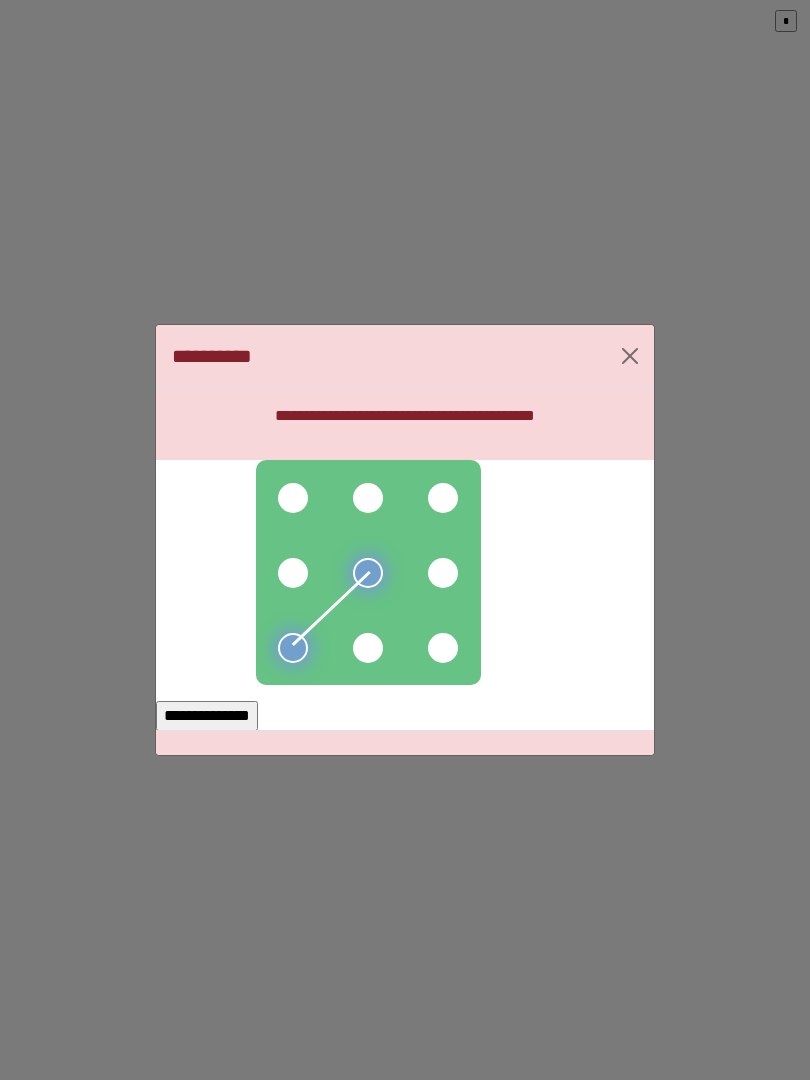 click at bounding box center (293, 498) 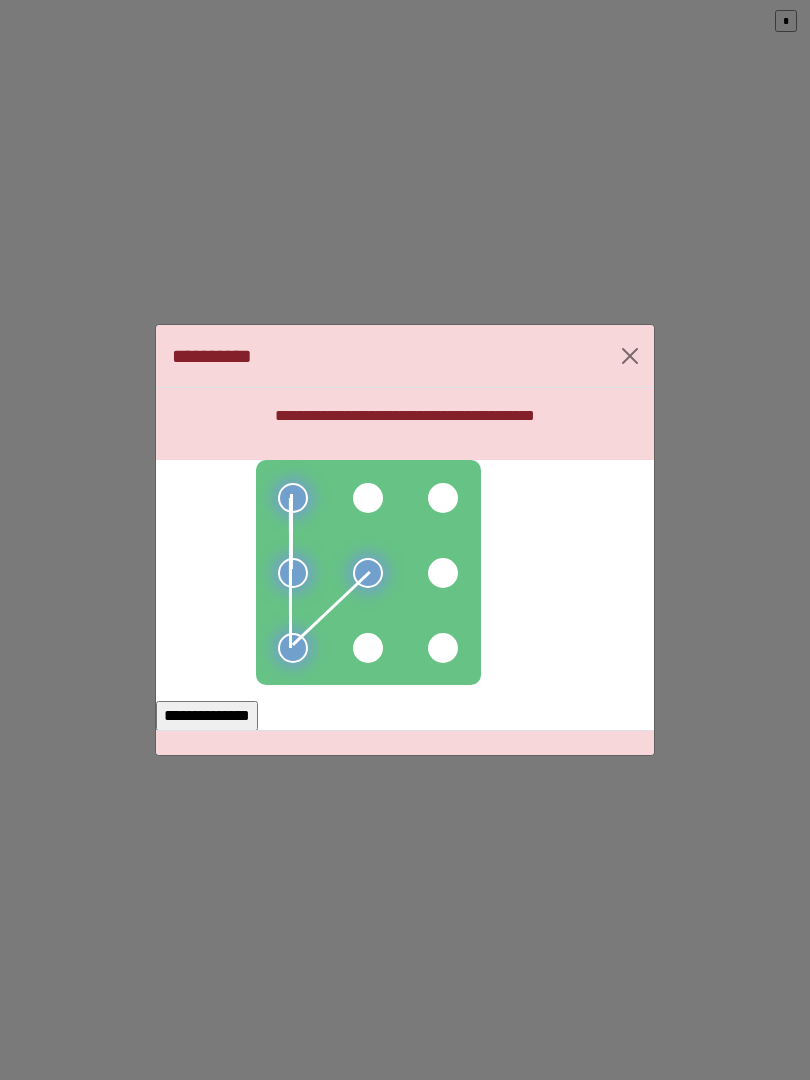 click at bounding box center [368, 498] 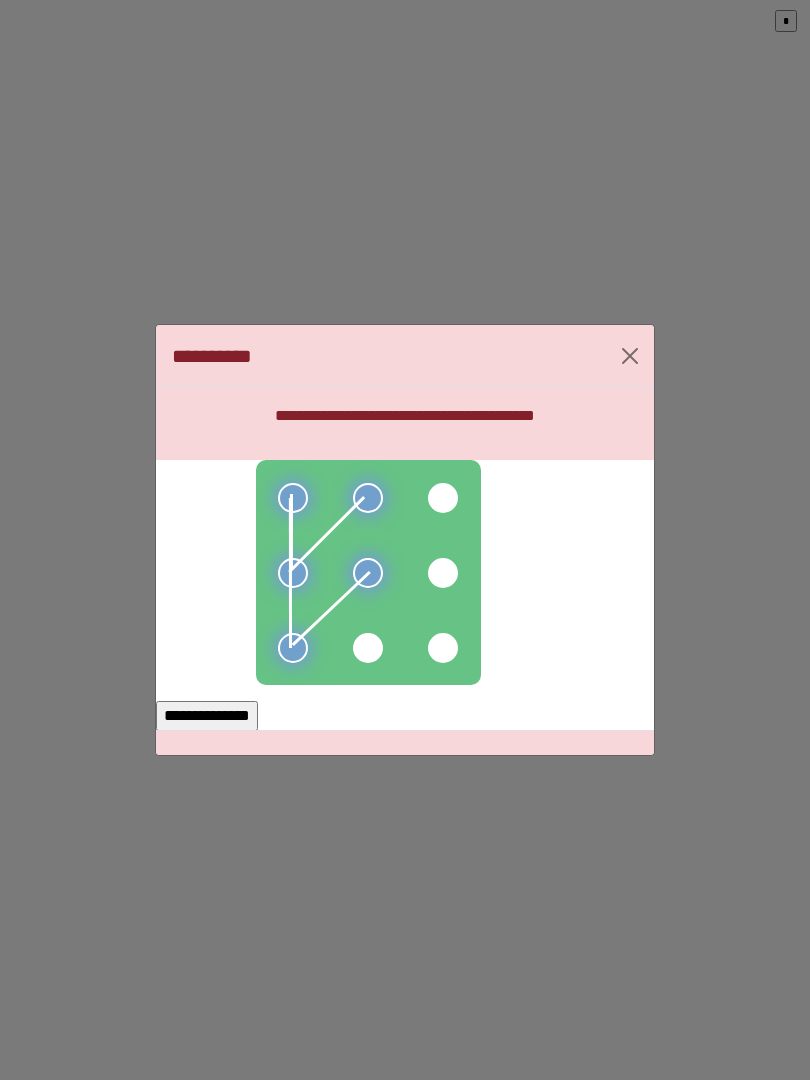 click on "**********" at bounding box center [207, 716] 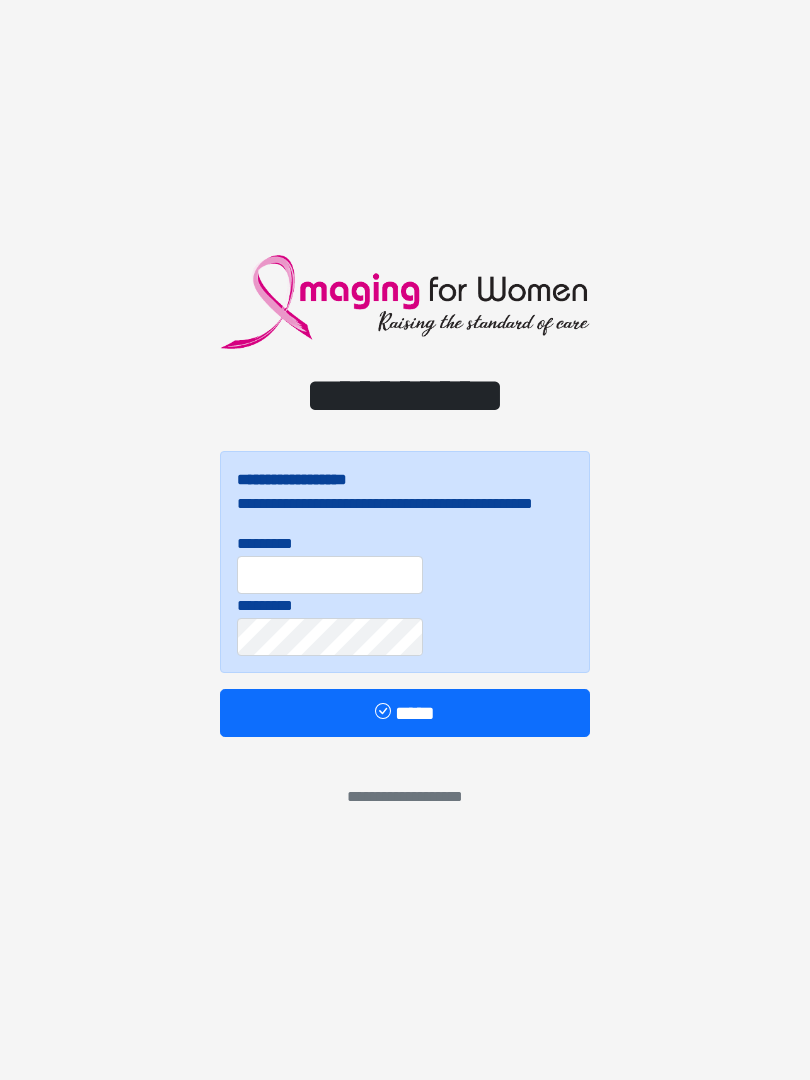 scroll, scrollTop: 0, scrollLeft: 0, axis: both 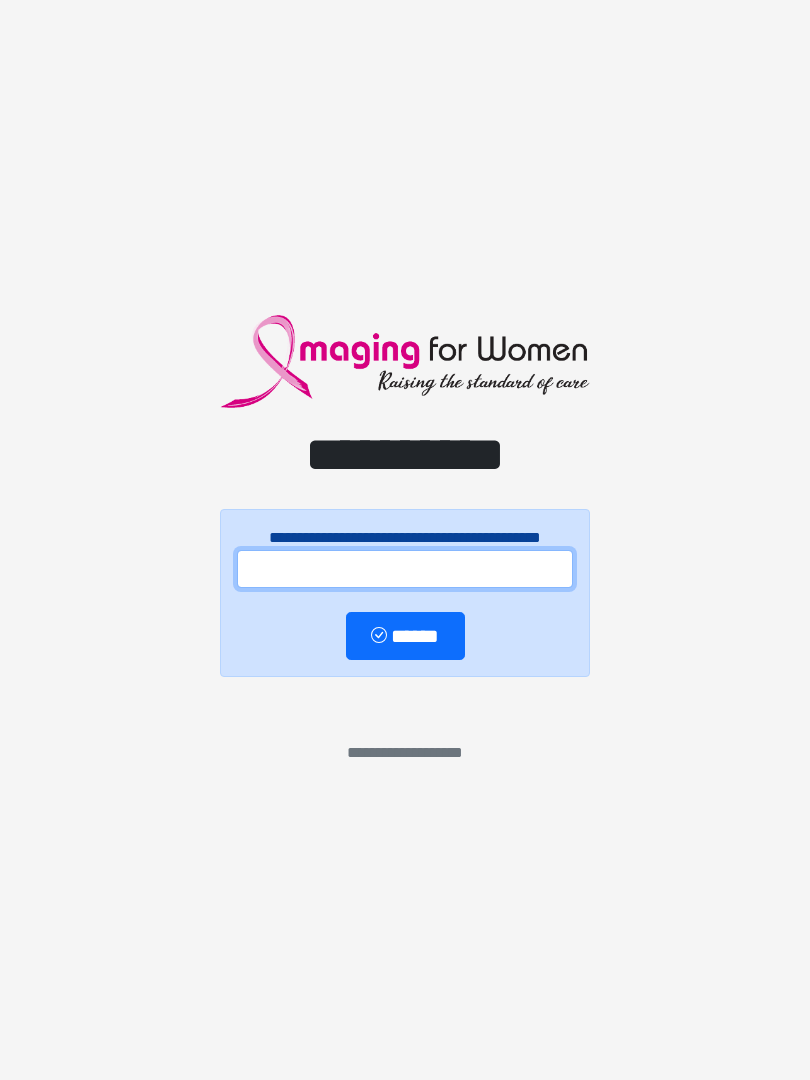 click at bounding box center (405, 569) 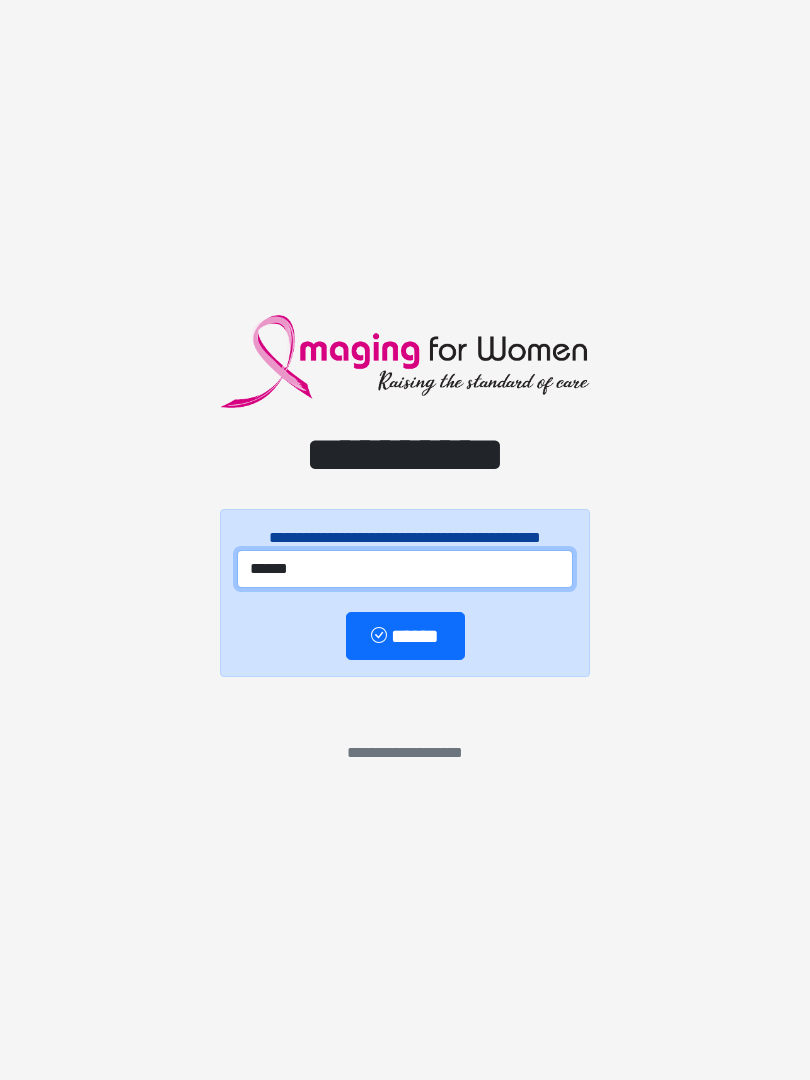type on "******" 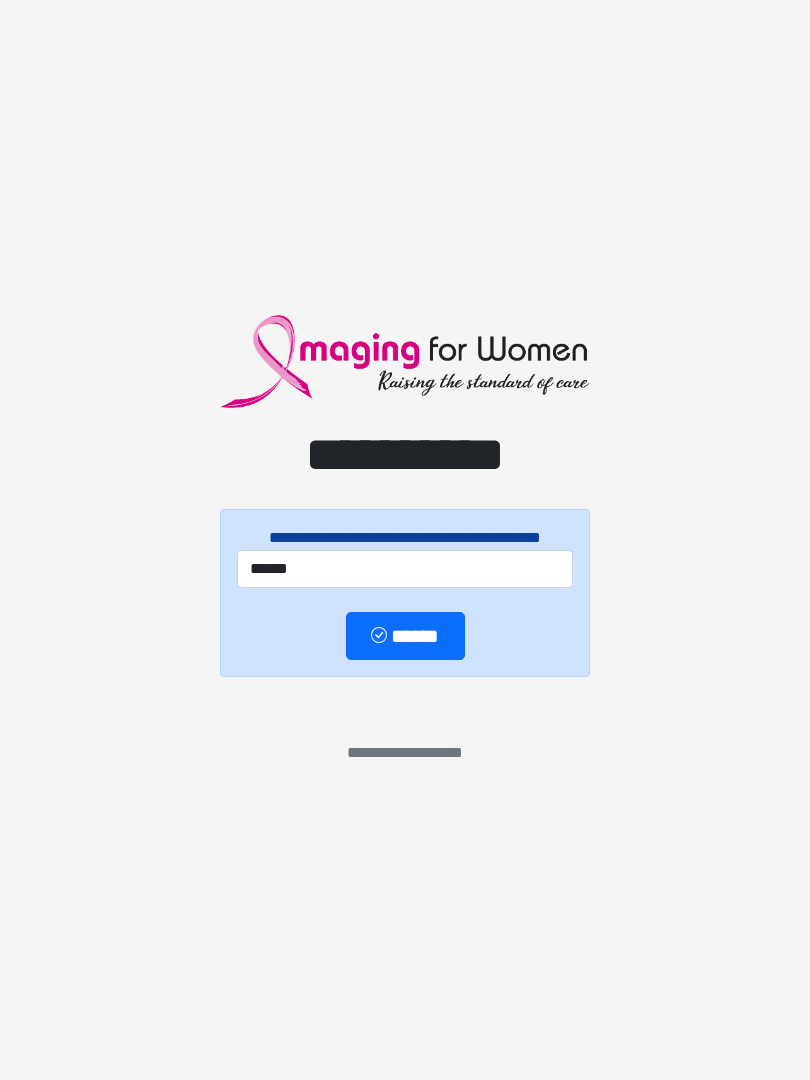 click on "******" at bounding box center [405, 636] 